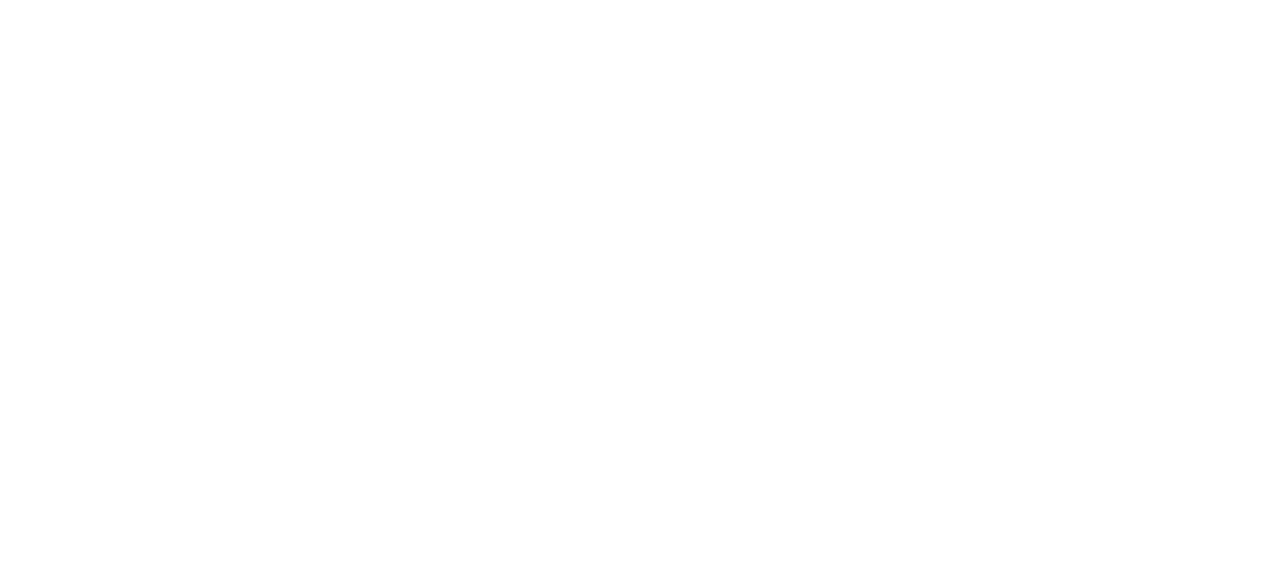 scroll, scrollTop: 0, scrollLeft: 0, axis: both 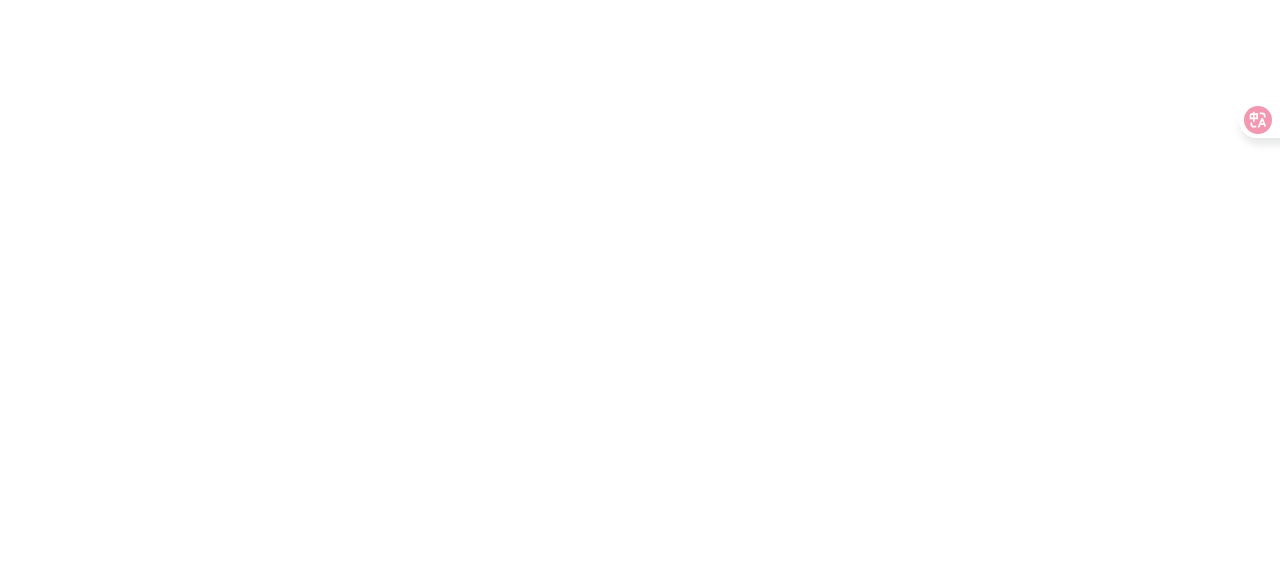 select on "Song" 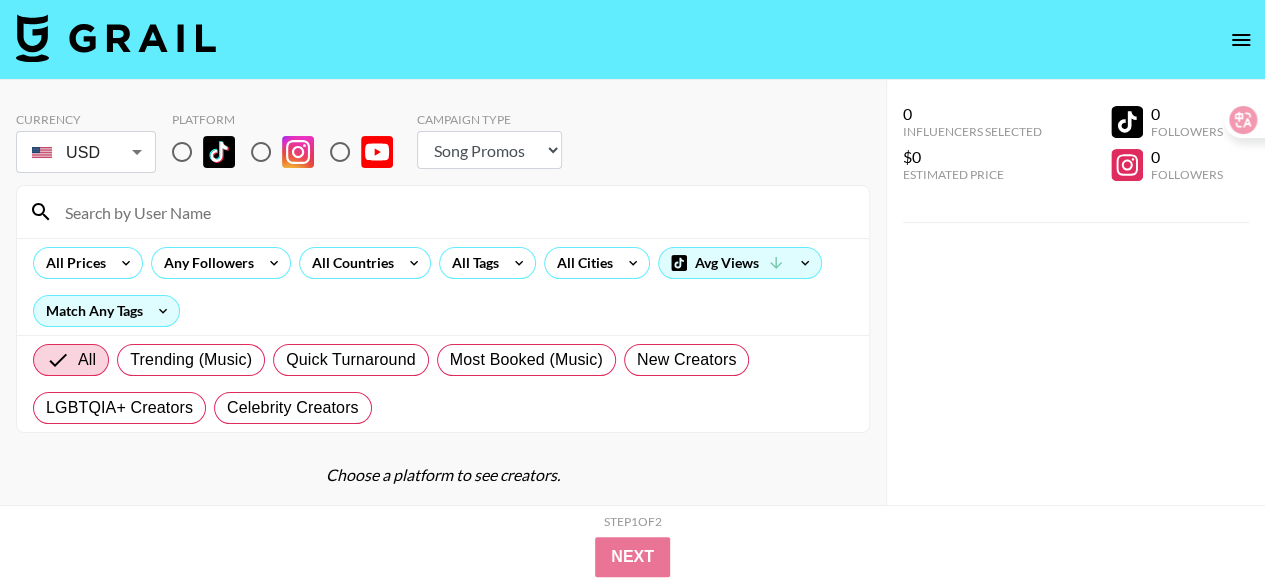 click at bounding box center [455, 212] 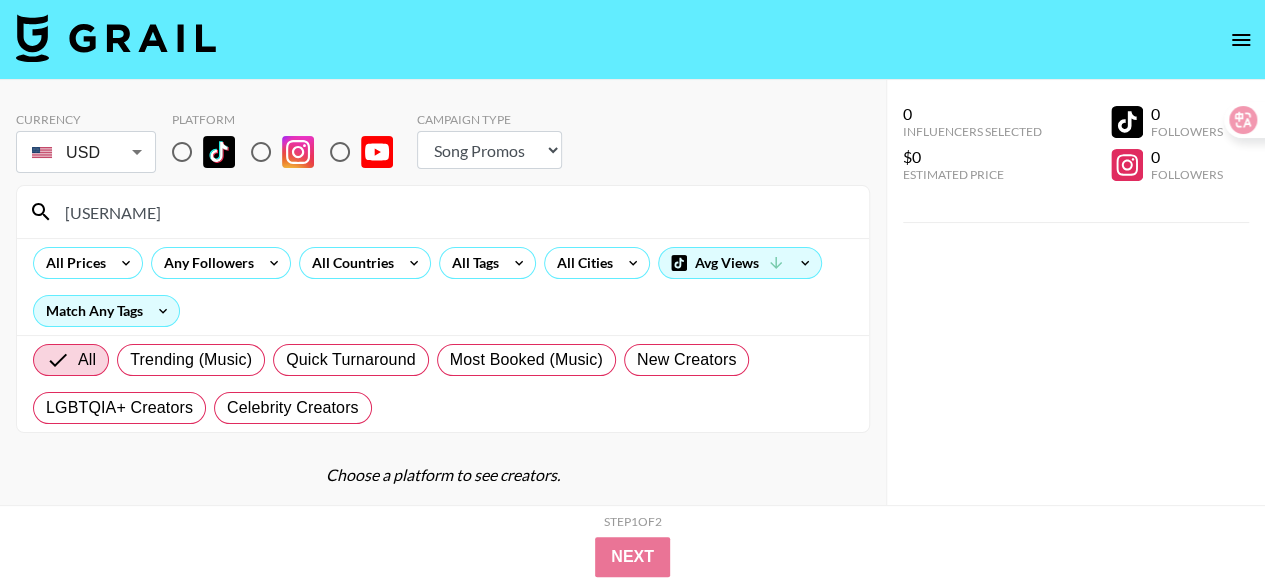 drag, startPoint x: 224, startPoint y: 222, endPoint x: 20, endPoint y: 202, distance: 204.97804 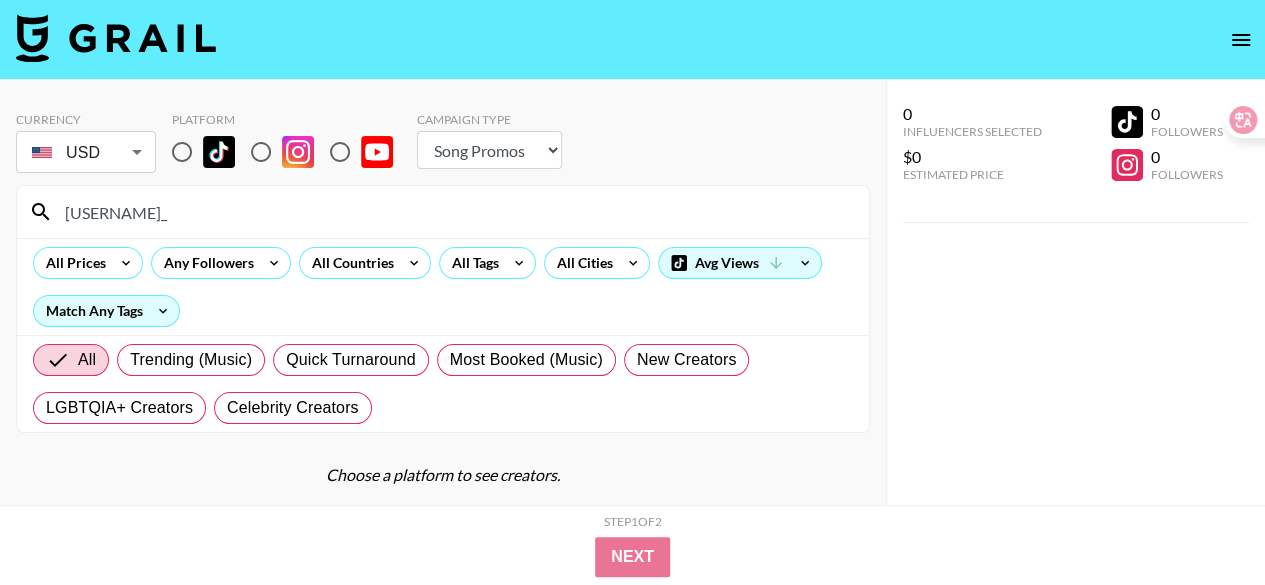 drag, startPoint x: 180, startPoint y: 210, endPoint x: 137, endPoint y: 216, distance: 43.416588 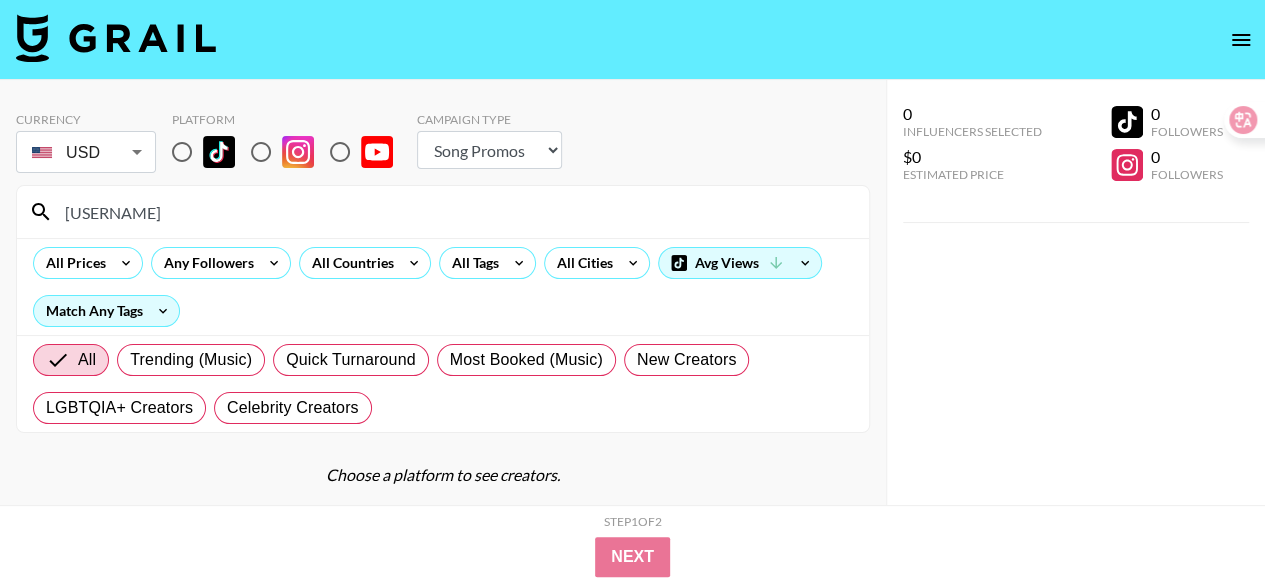 drag, startPoint x: 154, startPoint y: 213, endPoint x: 66, endPoint y: 210, distance: 88.051125 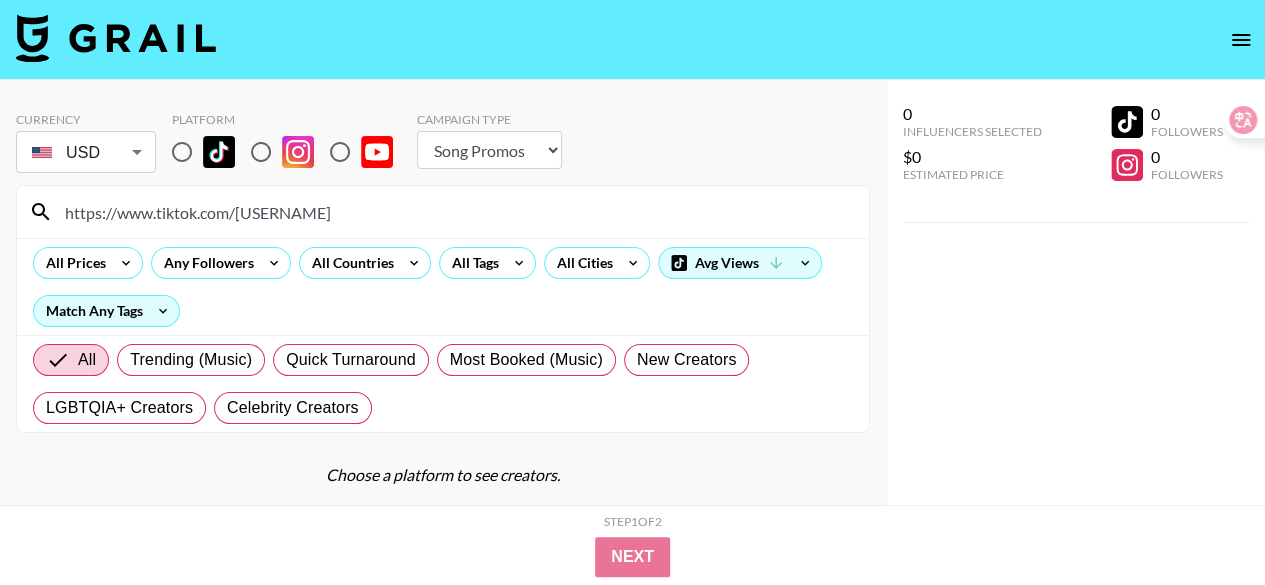 type on "https://www.tiktok.com/[USERNAME]" 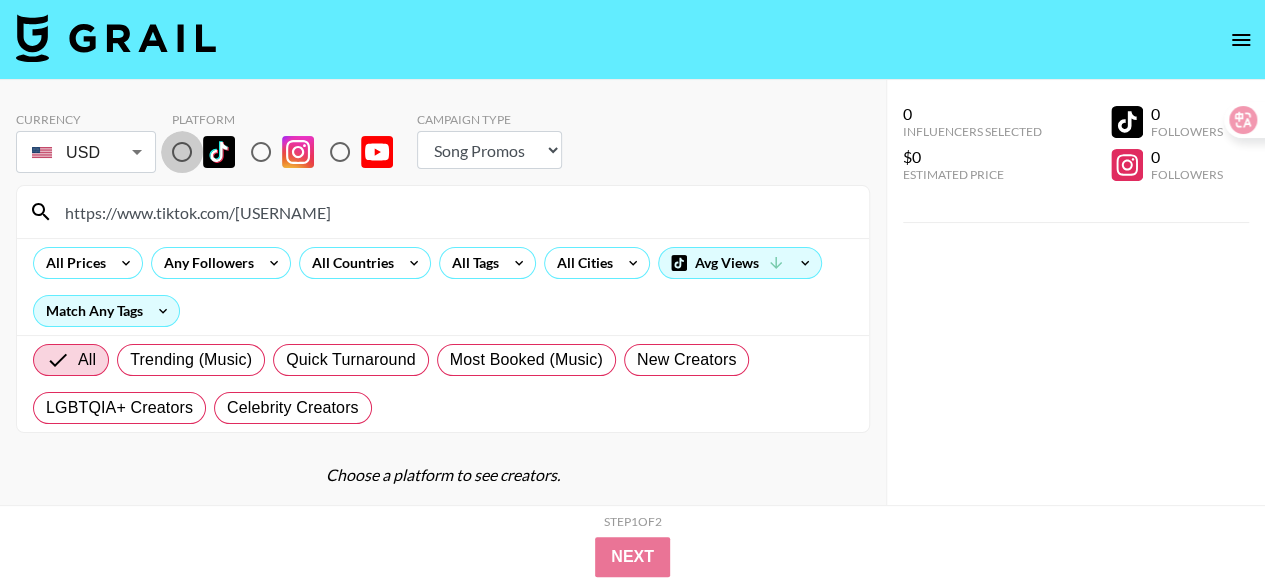 click at bounding box center (182, 152) 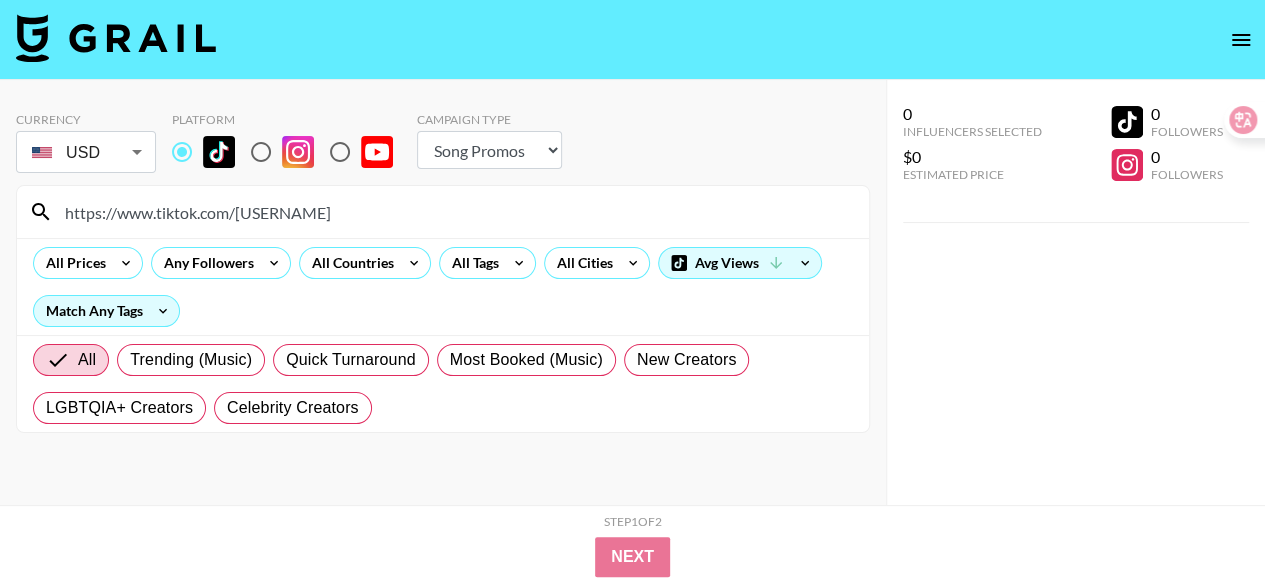 click on "https://www.tiktok.com/[USERNAME]" at bounding box center (455, 212) 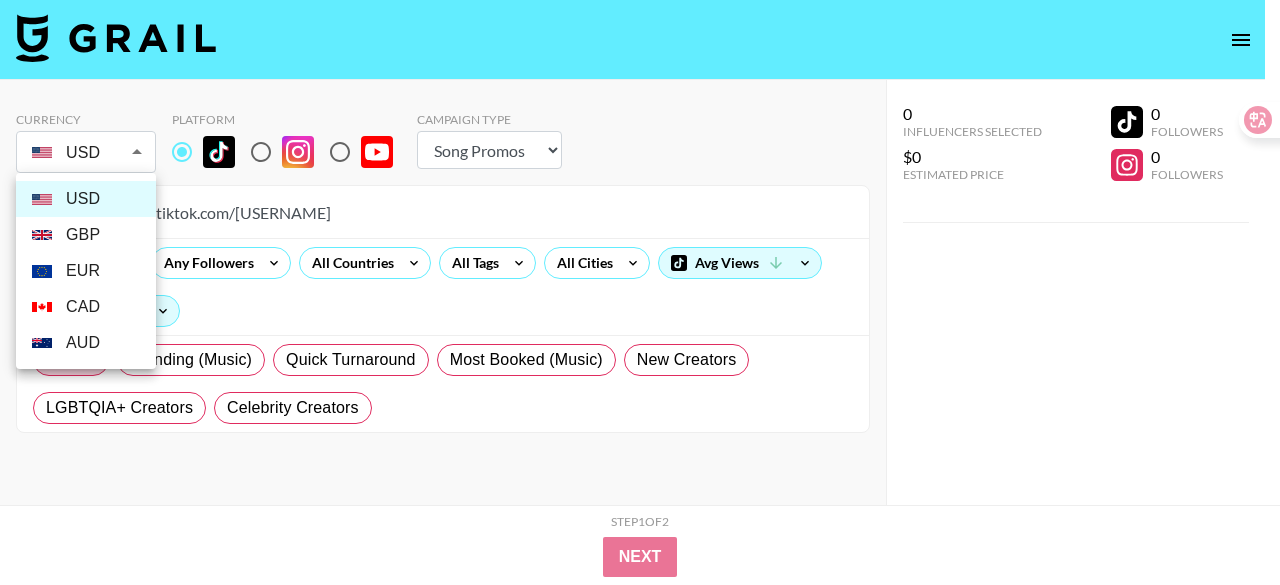 click on "Currency USD USD ​ Platform Campaign Type Choose Type... Song Promos Brand Promos https://www.tiktok.com/[USERNAME] All Prices Any Followers All Countries All Tags All Cities Avg Views Match Any Tags All Trending (Music) Quick Turnaround Most Booked (Music) New Creators LGBTQIA+ Creators Celebrity Creators 0 Influencers Selected $0 Estimated Price 0 Followers 0 Followers 0 Influencers Selected $0 Estimated Price 0 Followers 0 Followers Step  1  of  2 View  Summary Next v 1.7.99 © Grail Talent Terms         TRANSLATE with    x     en     English         Arabic Hebrew Polish     Bulgarian Hindi Portuguese     Catalan Hmong Daw Romanian     Chinese Simplified Hungarian Russian     Chinese Traditional Indonesian Slovak     Czech Italian Slovenian     Danish Japanese Spanish     Dutch Klingon Swedish     English Korean Thai     Estonian Latvian Turkish     Finnish Lithuanian Ukrainian     French Malay Urdu     German Maltese Vietnamese     Greek Norwegian Welsh     Haitian Creole Persian" at bounding box center (640, 332) 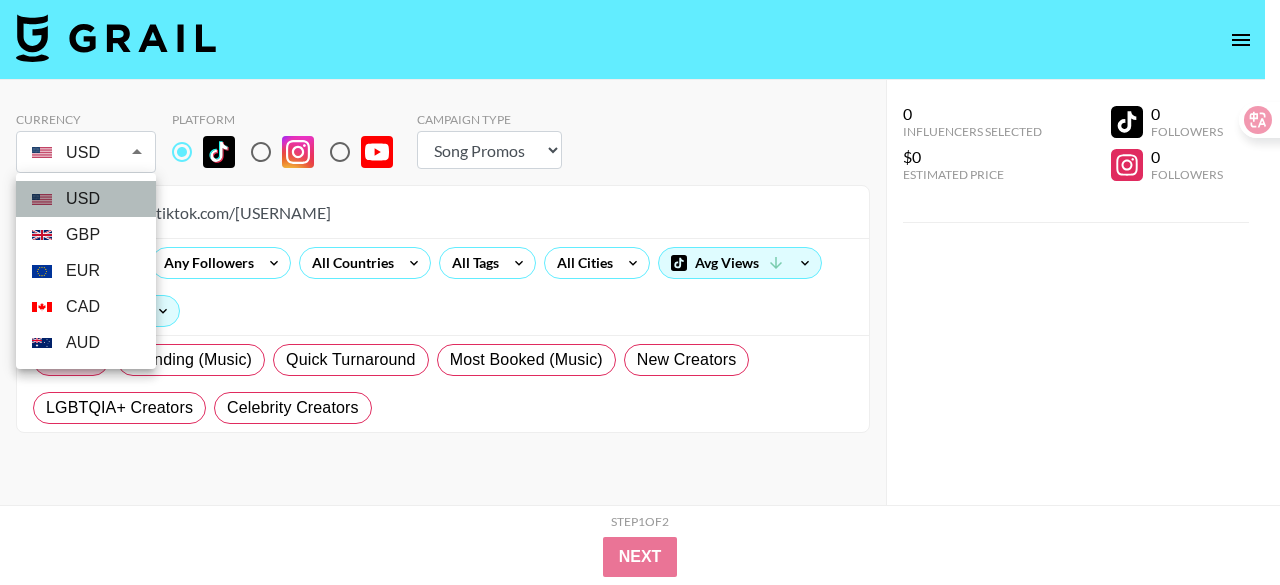 click on "USD" at bounding box center [86, 199] 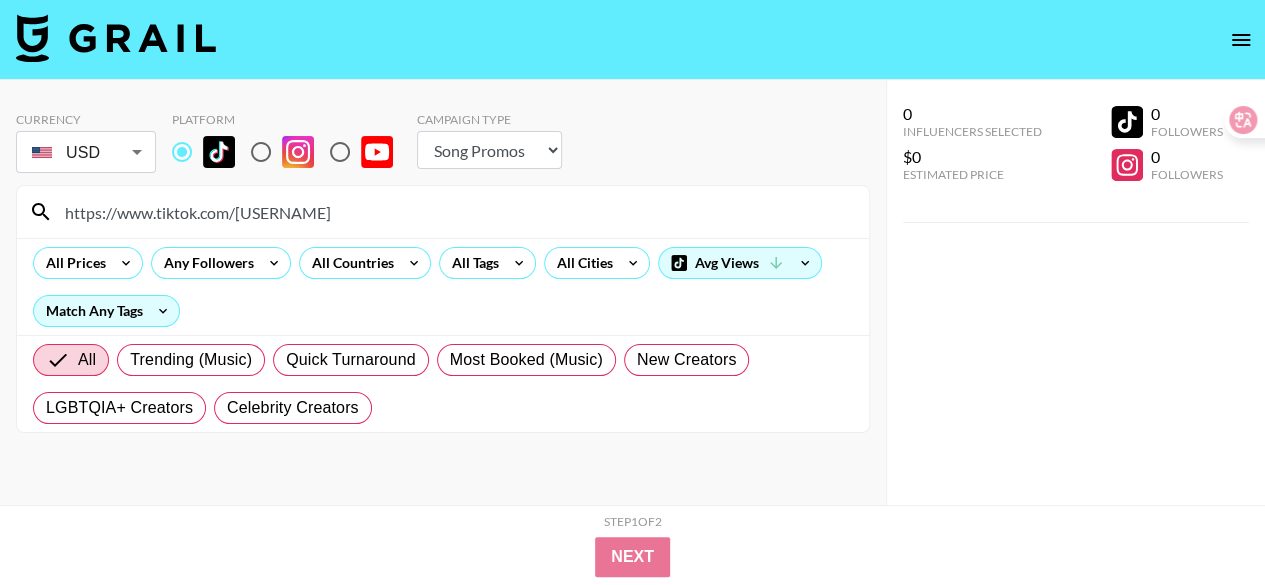 click on "https://www.tiktok.com/[USERNAME]" at bounding box center [455, 212] 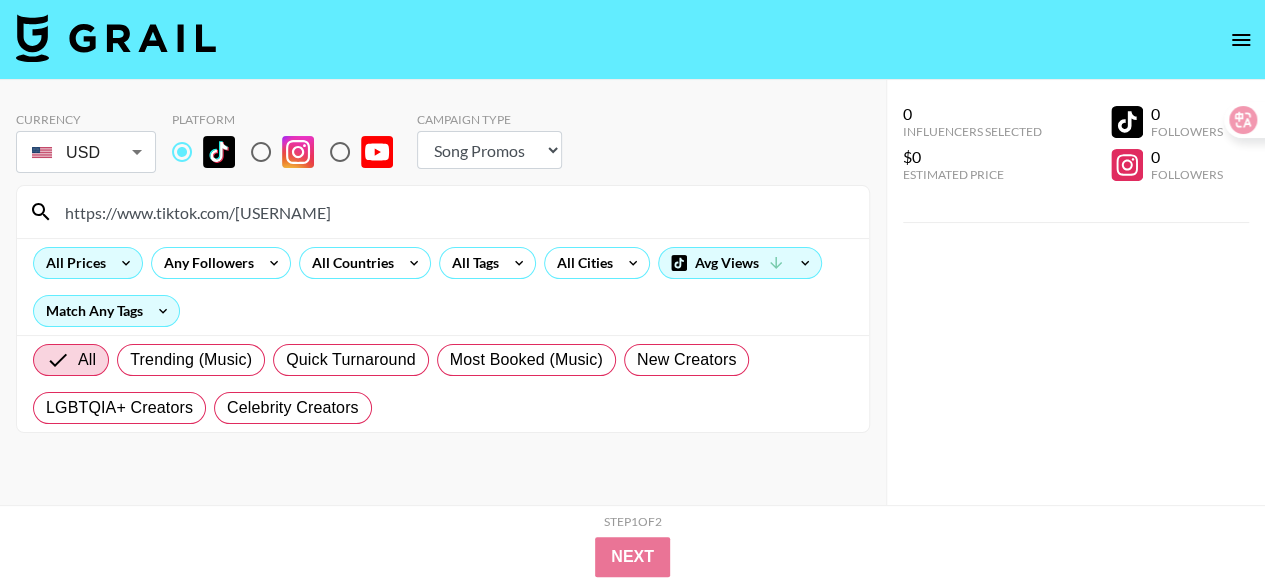 click 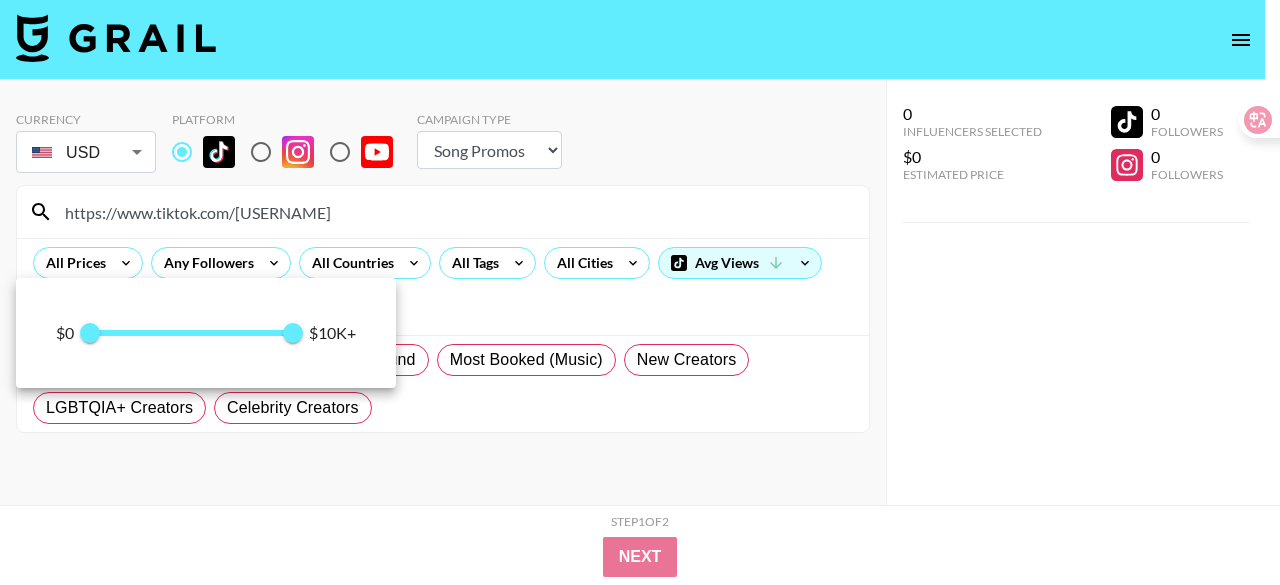 click at bounding box center (640, 292) 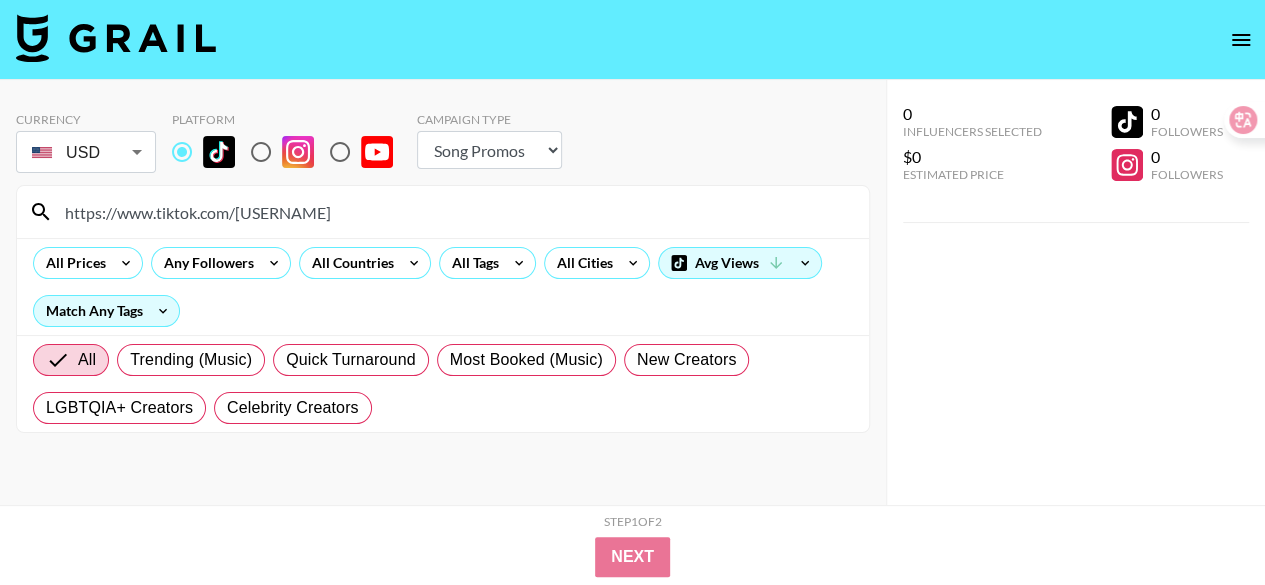 click on "https://www.tiktok.com/[USERNAME]" at bounding box center (455, 212) 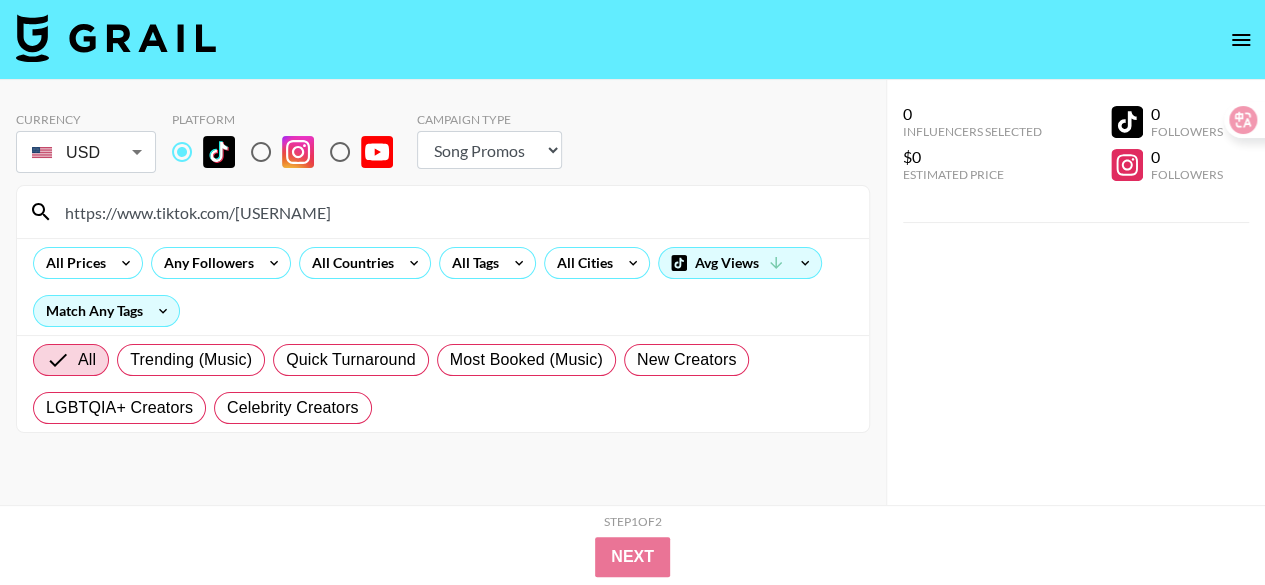 click on "Choose Type... Song Promos Brand Promos" at bounding box center [489, 150] 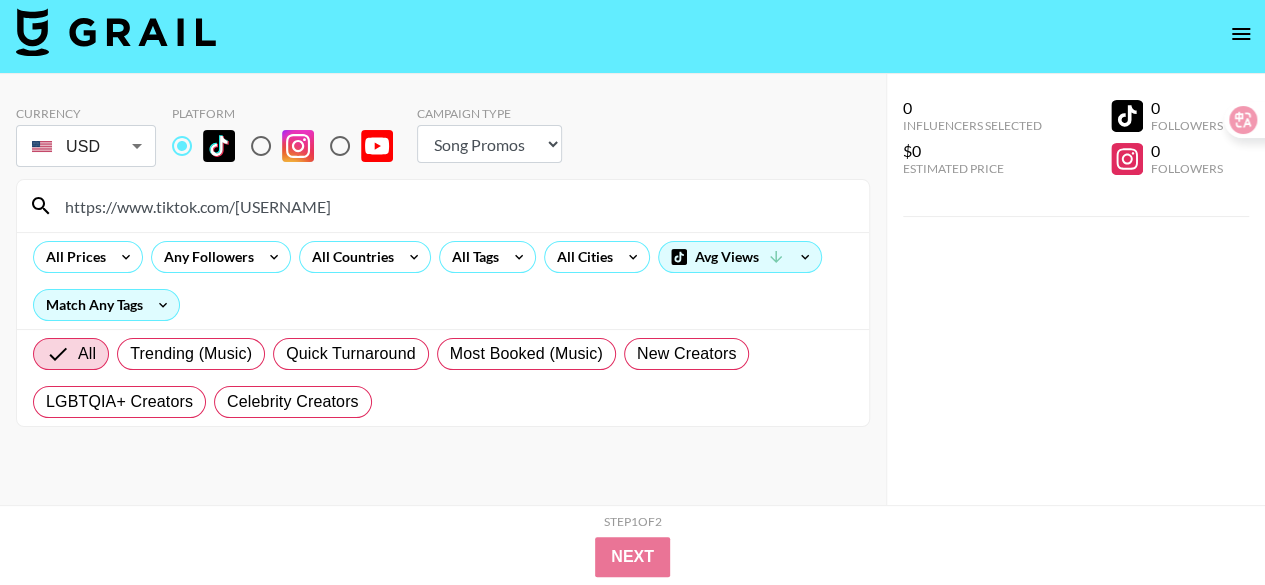 scroll, scrollTop: 0, scrollLeft: 0, axis: both 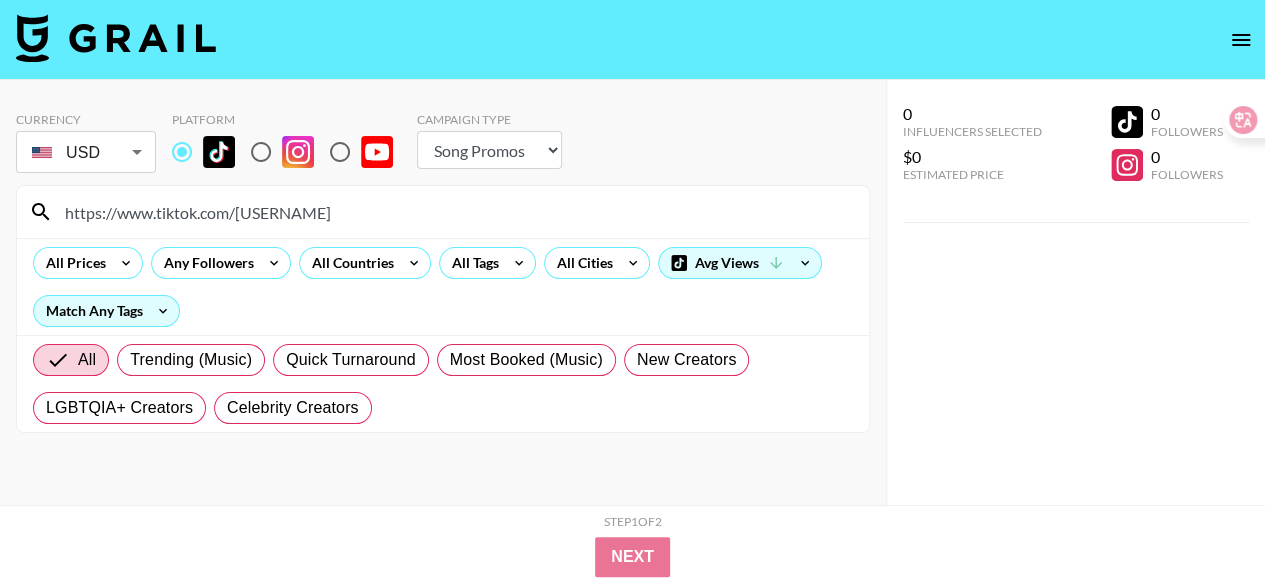 click 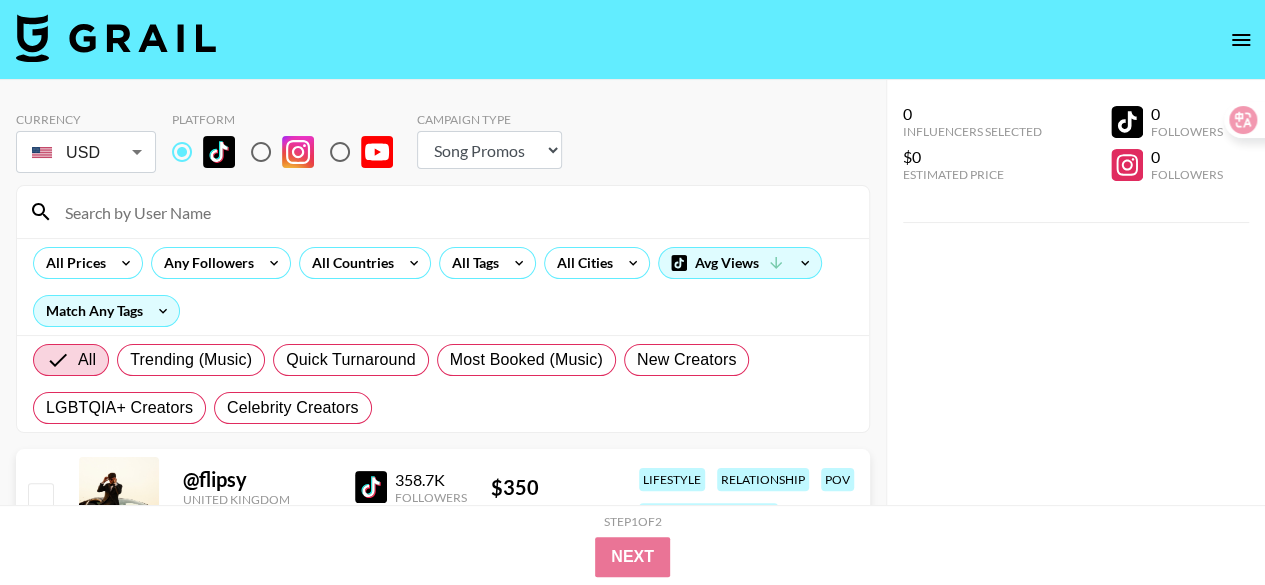 click at bounding box center [455, 212] 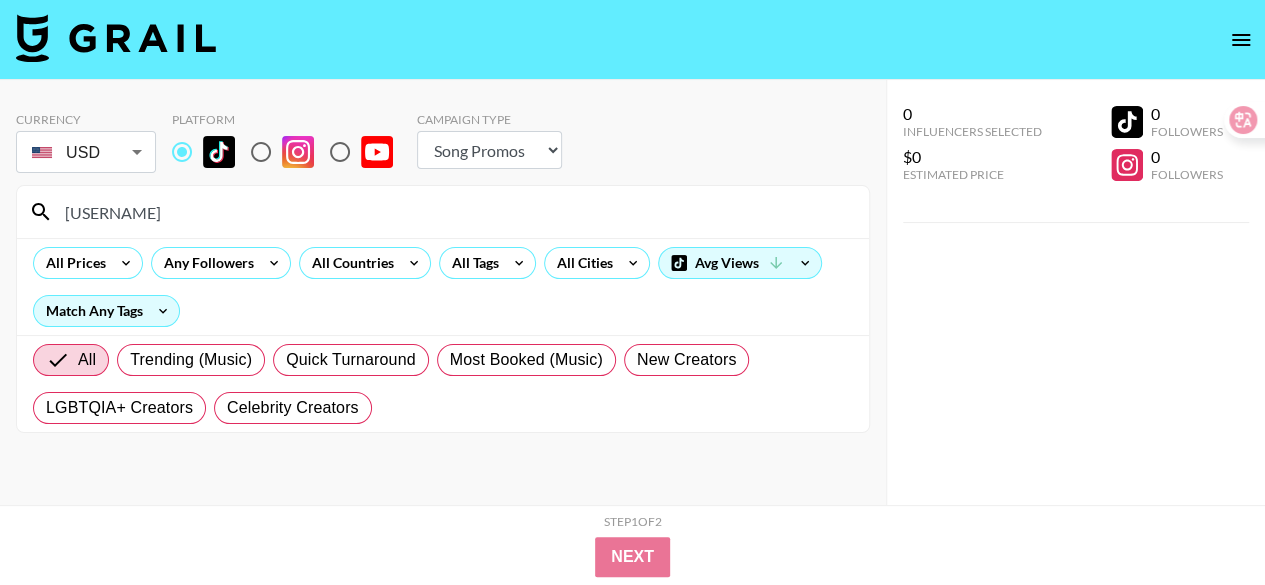 scroll, scrollTop: 80, scrollLeft: 0, axis: vertical 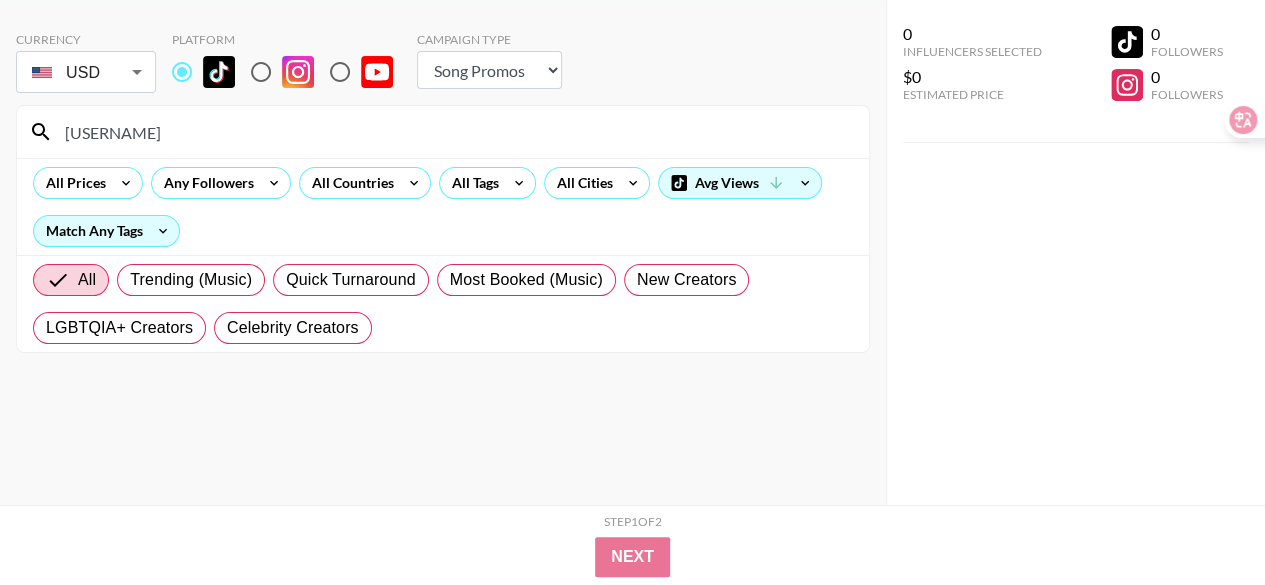 type on "[USERNAME]" 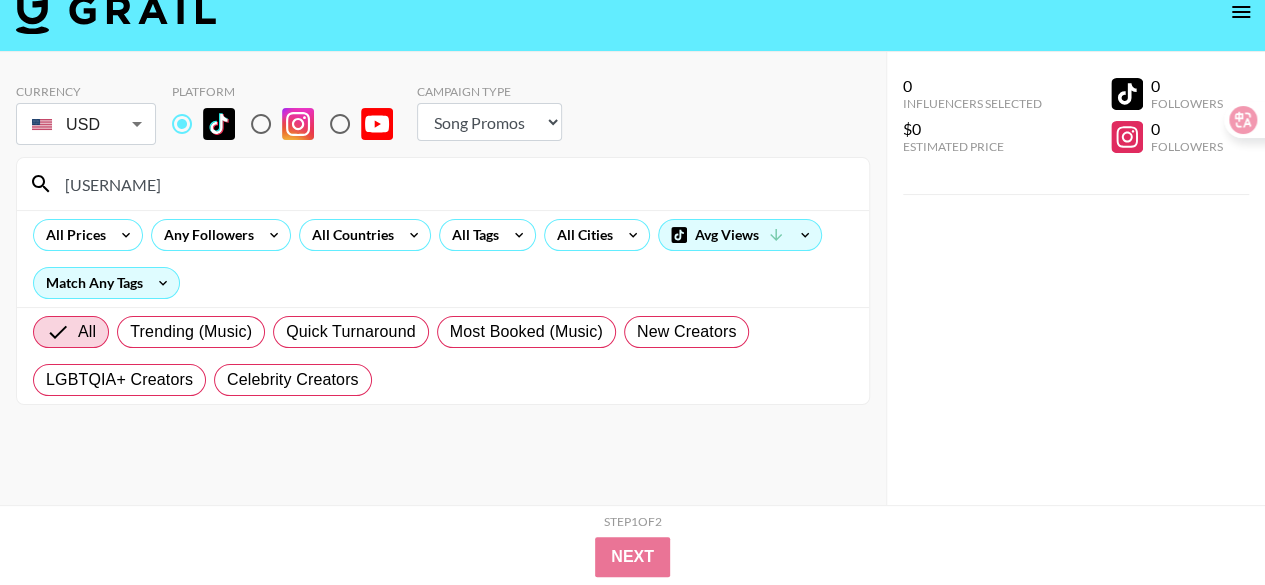 scroll, scrollTop: 0, scrollLeft: 0, axis: both 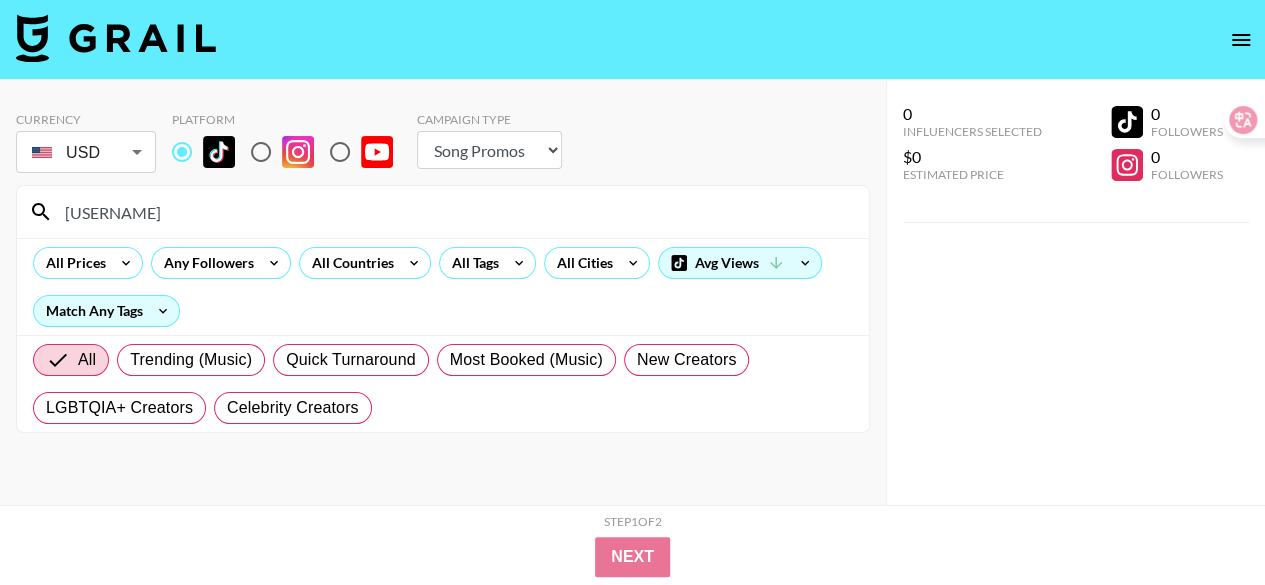 drag, startPoint x: 210, startPoint y: 219, endPoint x: 0, endPoint y: 217, distance: 210.00952 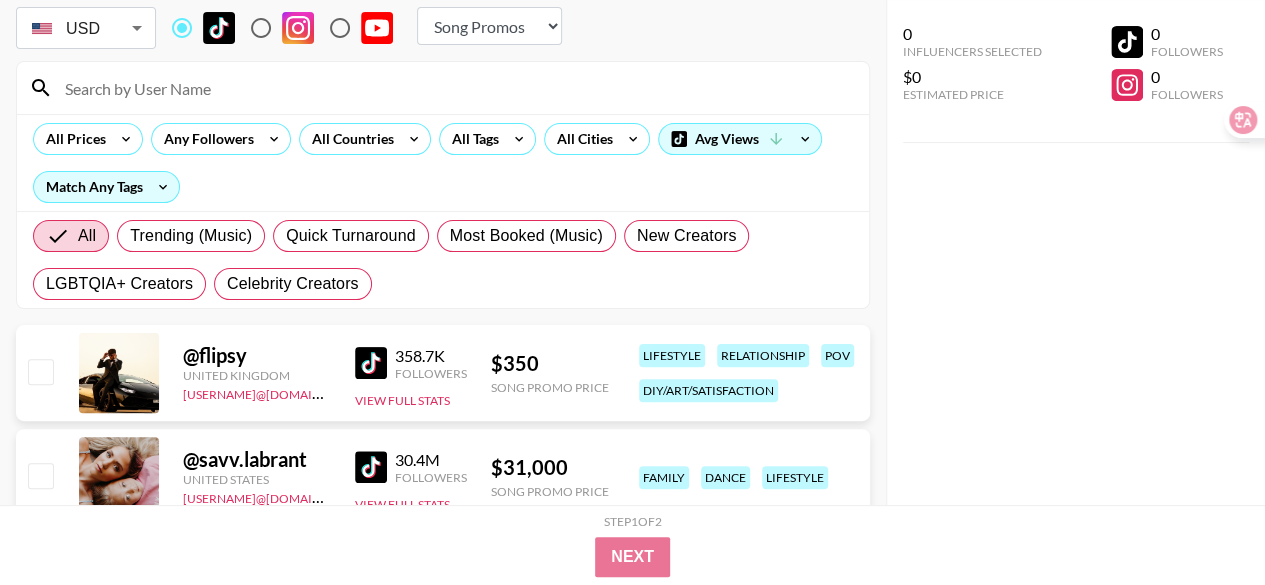 scroll, scrollTop: 100, scrollLeft: 0, axis: vertical 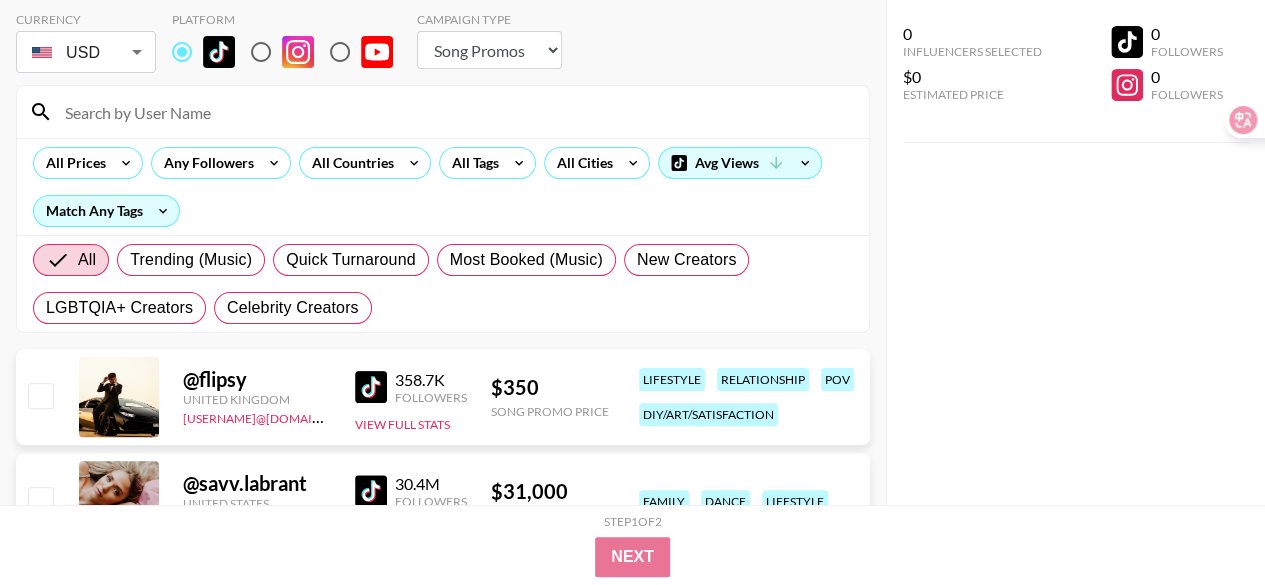 paste on "https://www.tiktok.com/[USERNAME]" 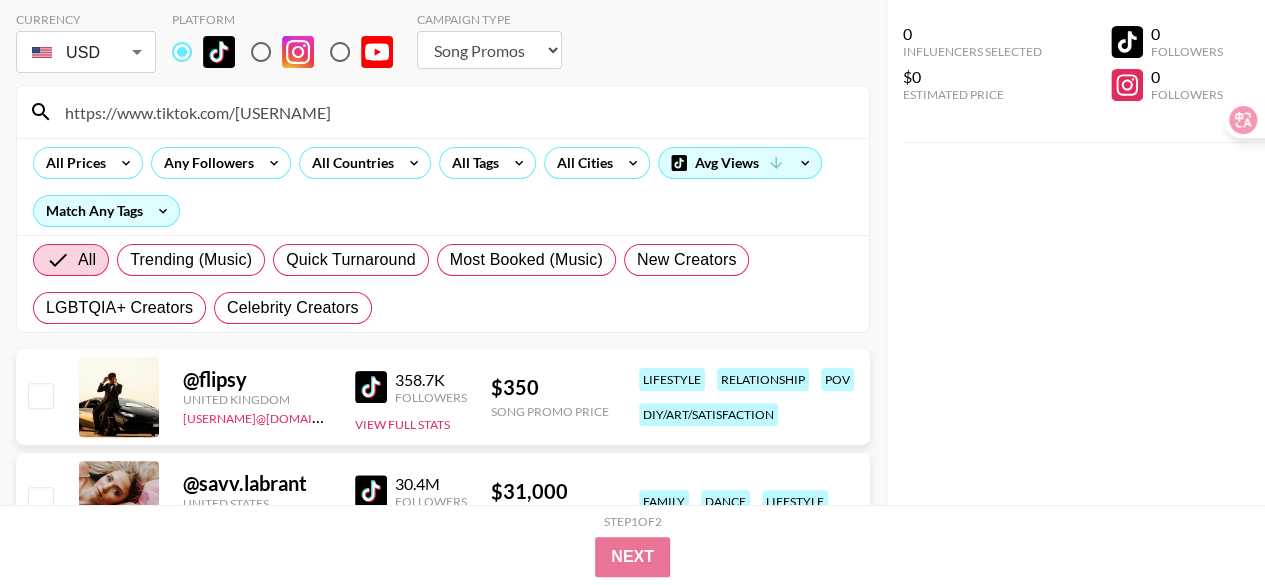 scroll, scrollTop: 80, scrollLeft: 0, axis: vertical 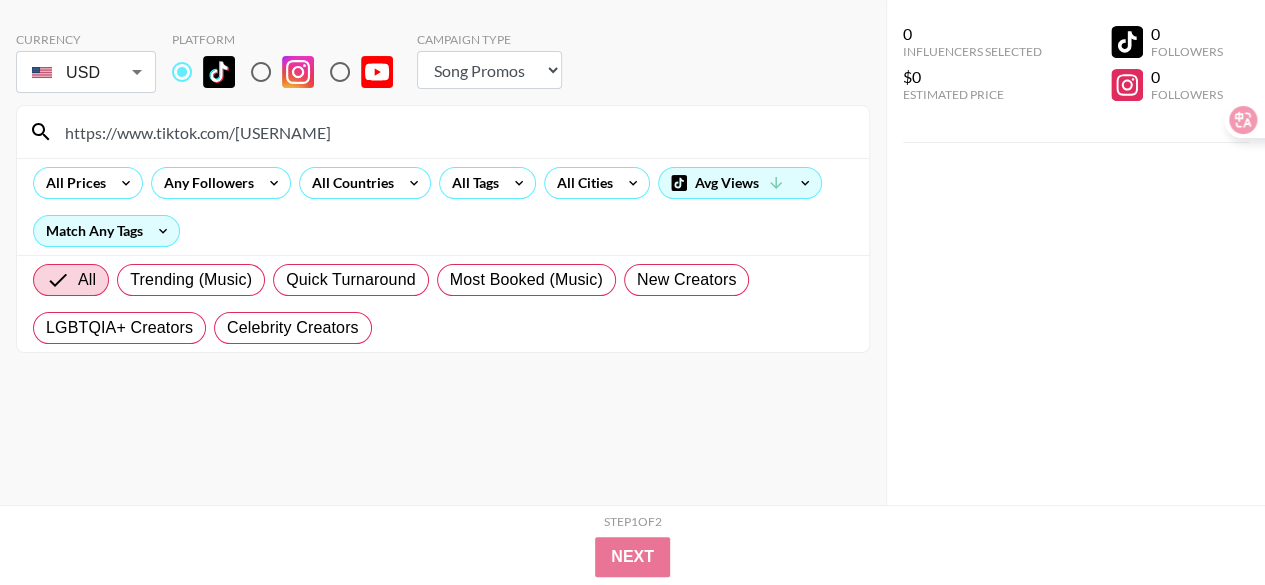 drag, startPoint x: 413, startPoint y: 129, endPoint x: 116, endPoint y: 112, distance: 297.48615 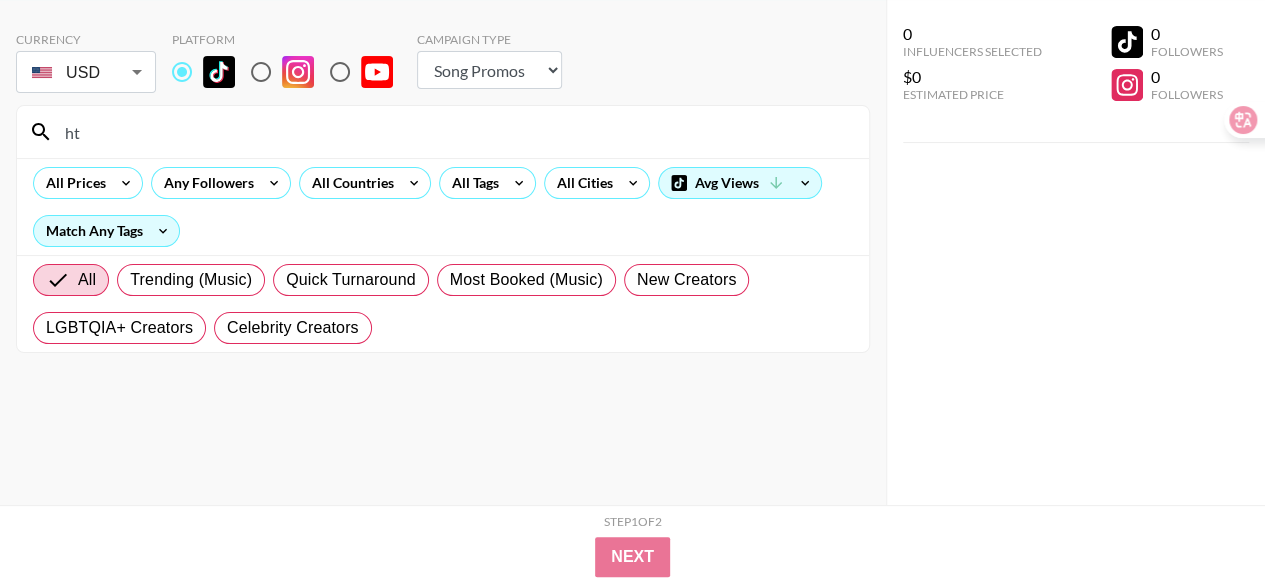 type on "h" 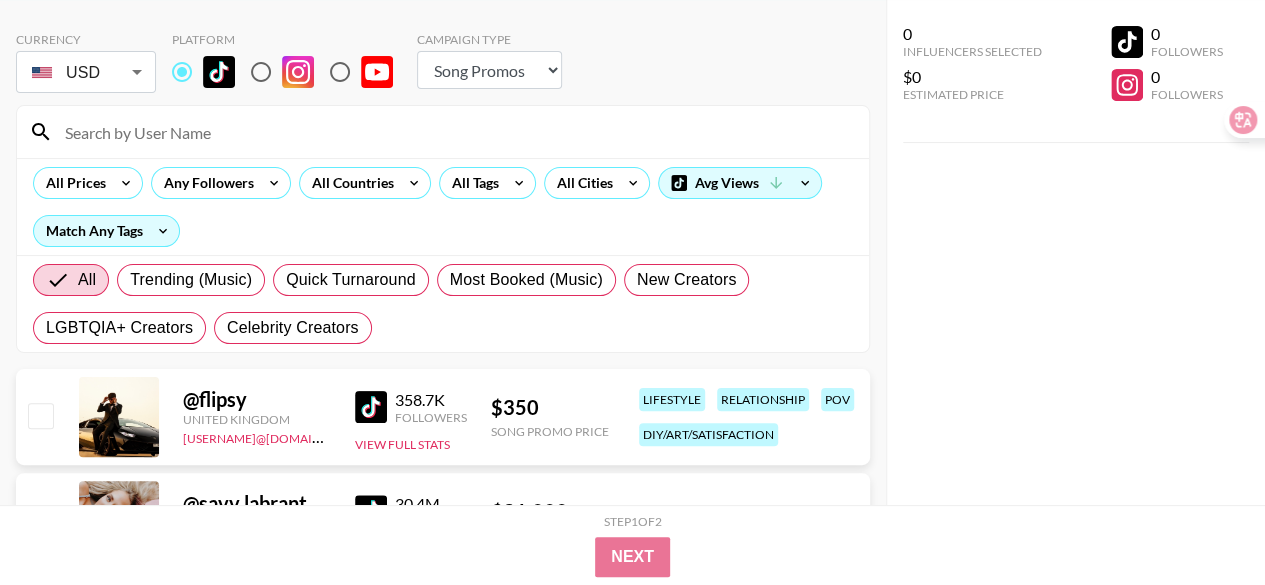 paste on "[USERNAME] (Secret)" 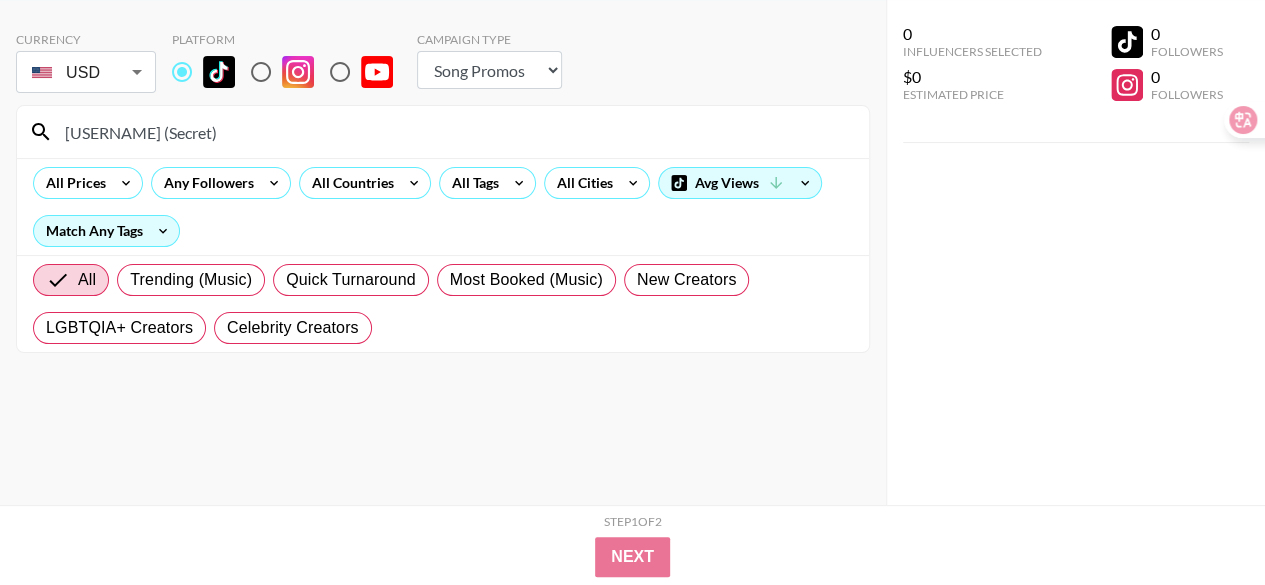 click on "[USERNAME] (Secret)" at bounding box center (455, 132) 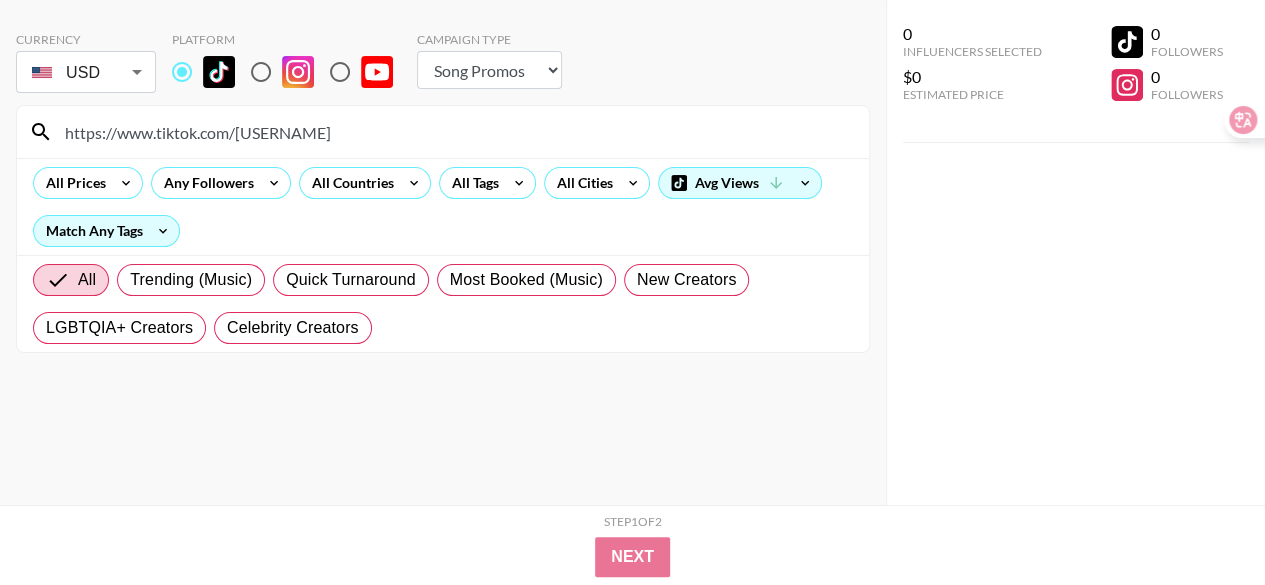 drag, startPoint x: 235, startPoint y: 133, endPoint x: 22, endPoint y: 138, distance: 213.05867 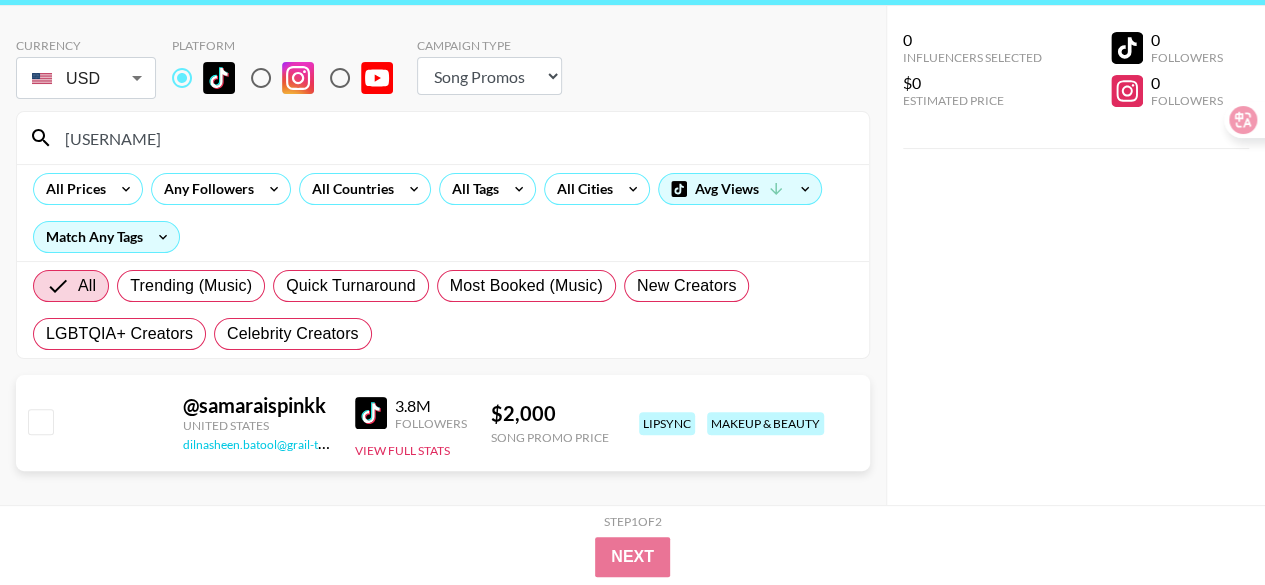 scroll, scrollTop: 94, scrollLeft: 0, axis: vertical 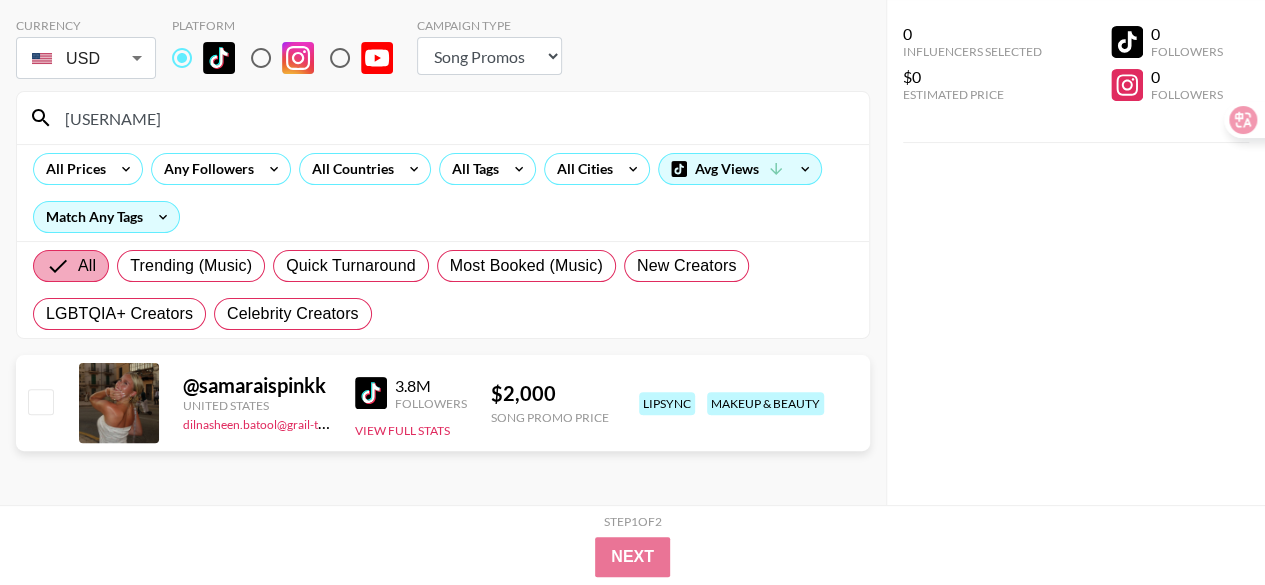 type on "[USERNAME]" 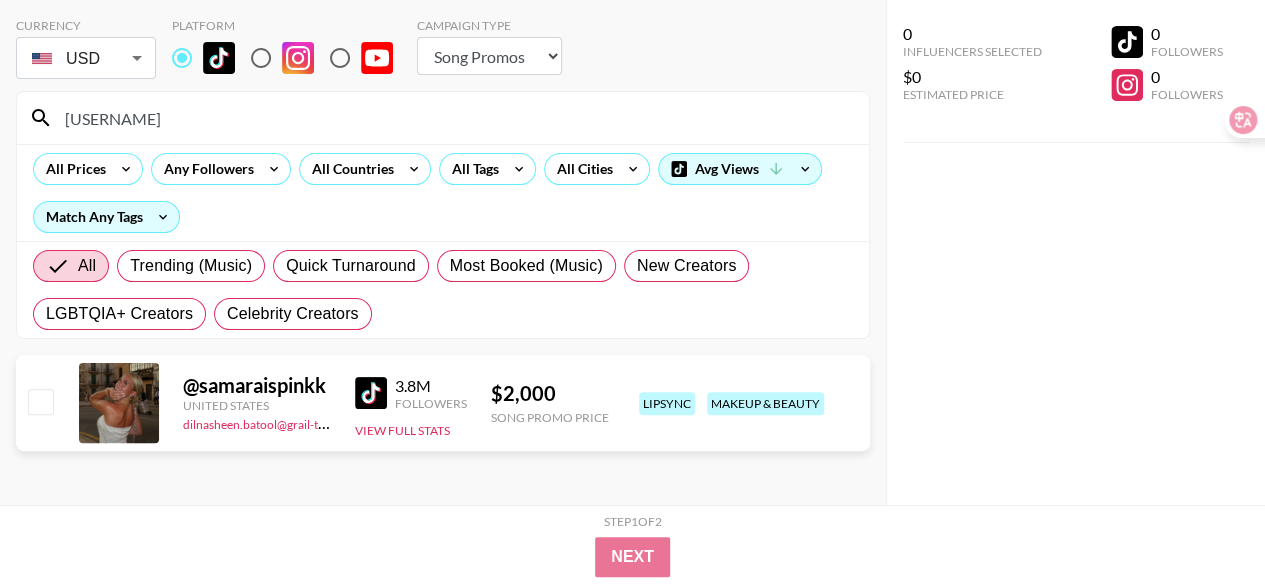 drag, startPoint x: 191, startPoint y: 111, endPoint x: 157, endPoint y: 100, distance: 35.735138 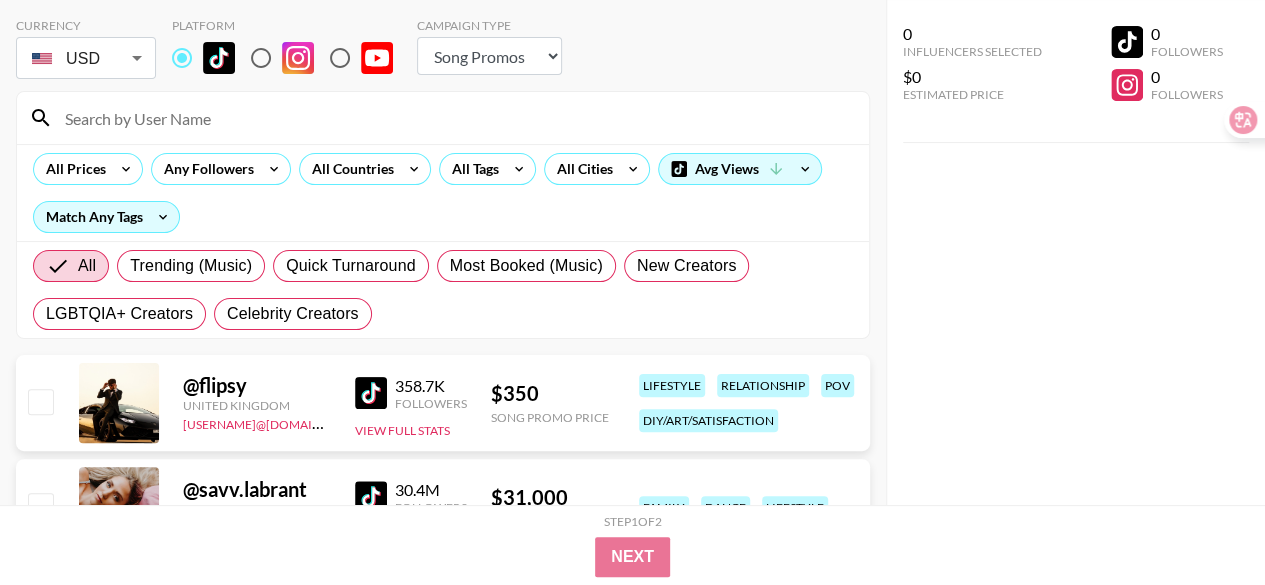 paste on "https://www.tiktok.com/[USERNAME]" 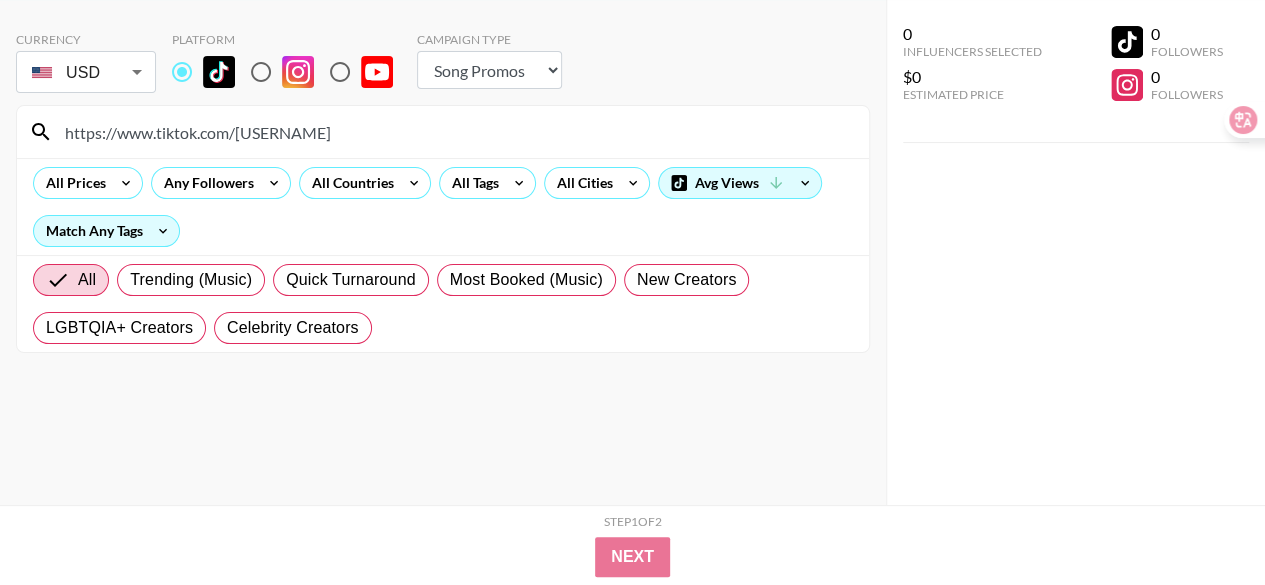 scroll, scrollTop: 80, scrollLeft: 0, axis: vertical 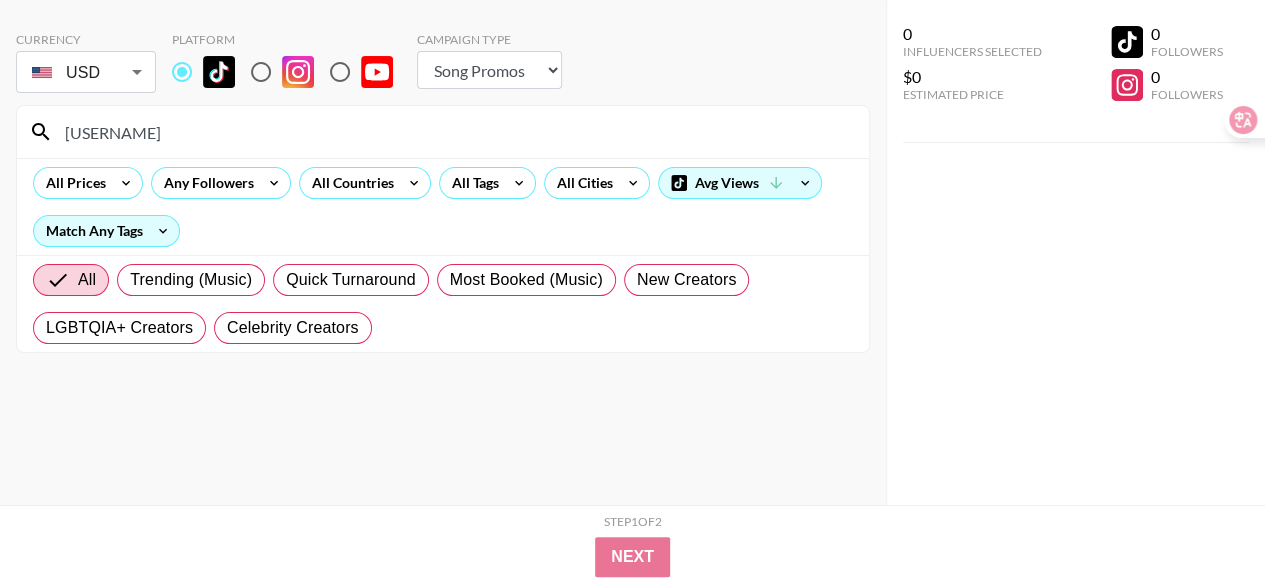 click on "[USERNAME]" at bounding box center [455, 132] 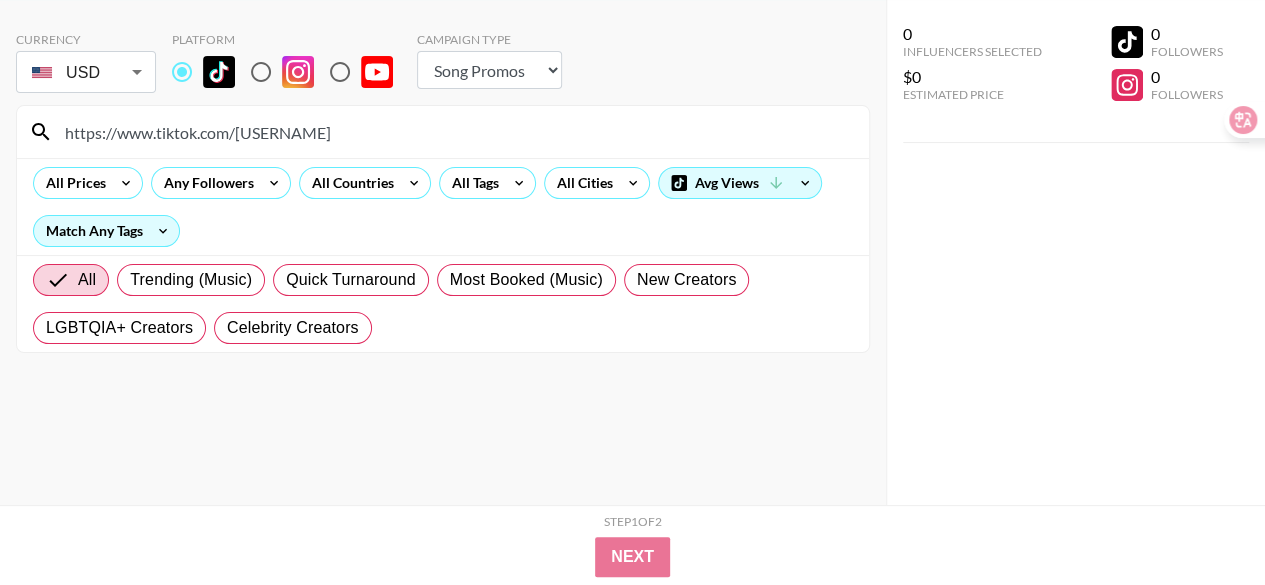 drag, startPoint x: 235, startPoint y: 136, endPoint x: 36, endPoint y: 128, distance: 199.16074 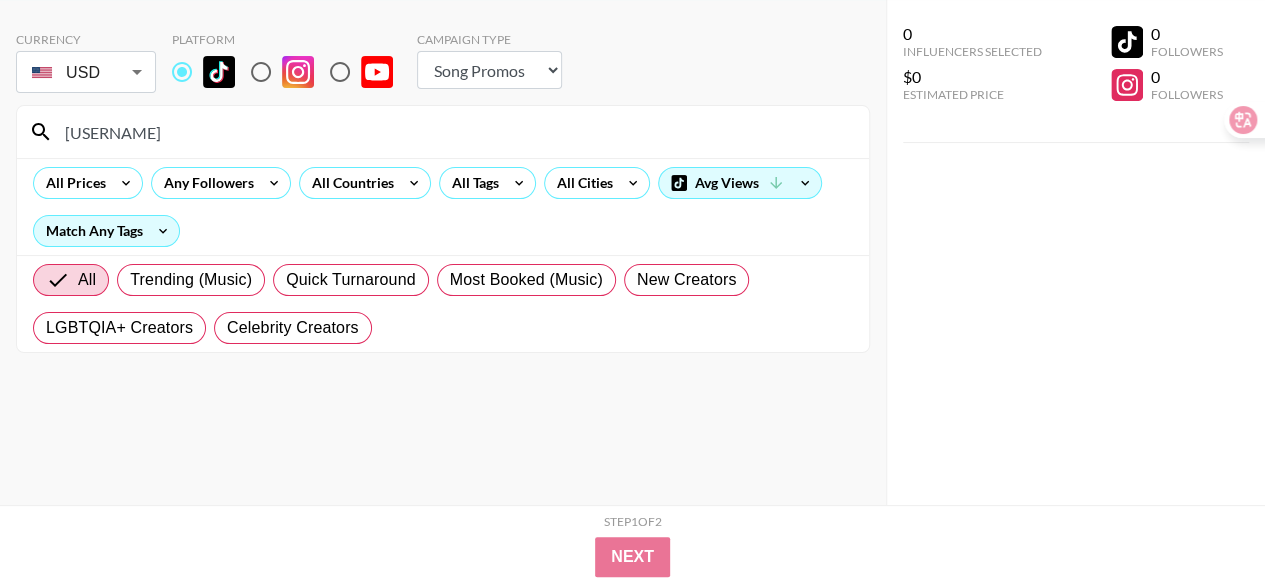 click on "[USERNAME]" at bounding box center [455, 132] 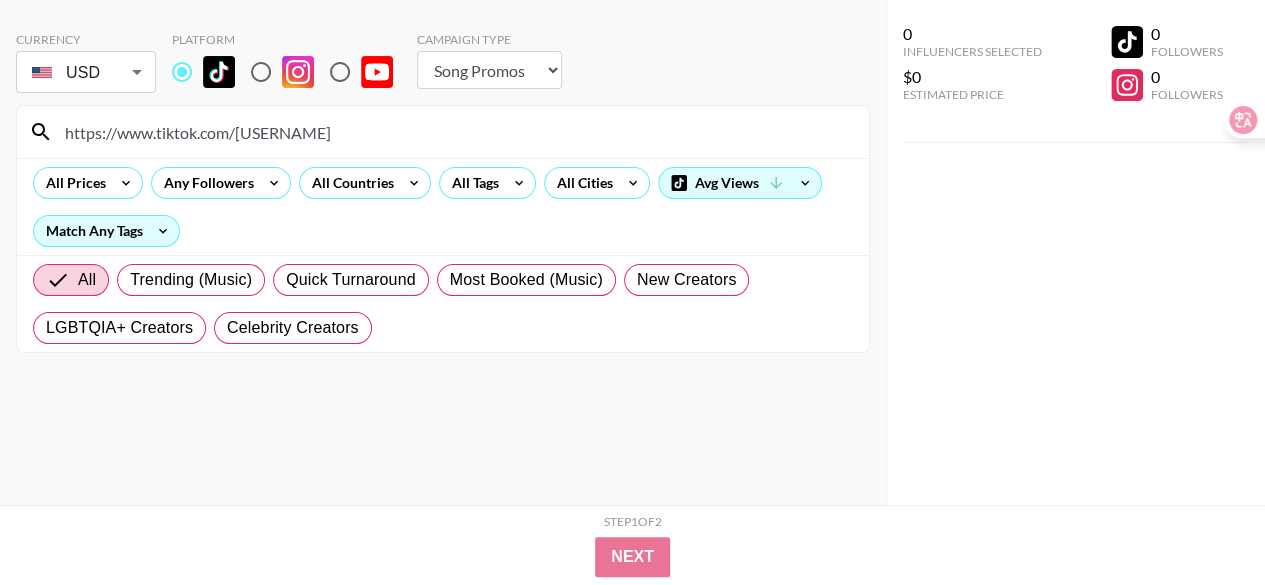 drag, startPoint x: 236, startPoint y: 137, endPoint x: 0, endPoint y: 139, distance: 236.00847 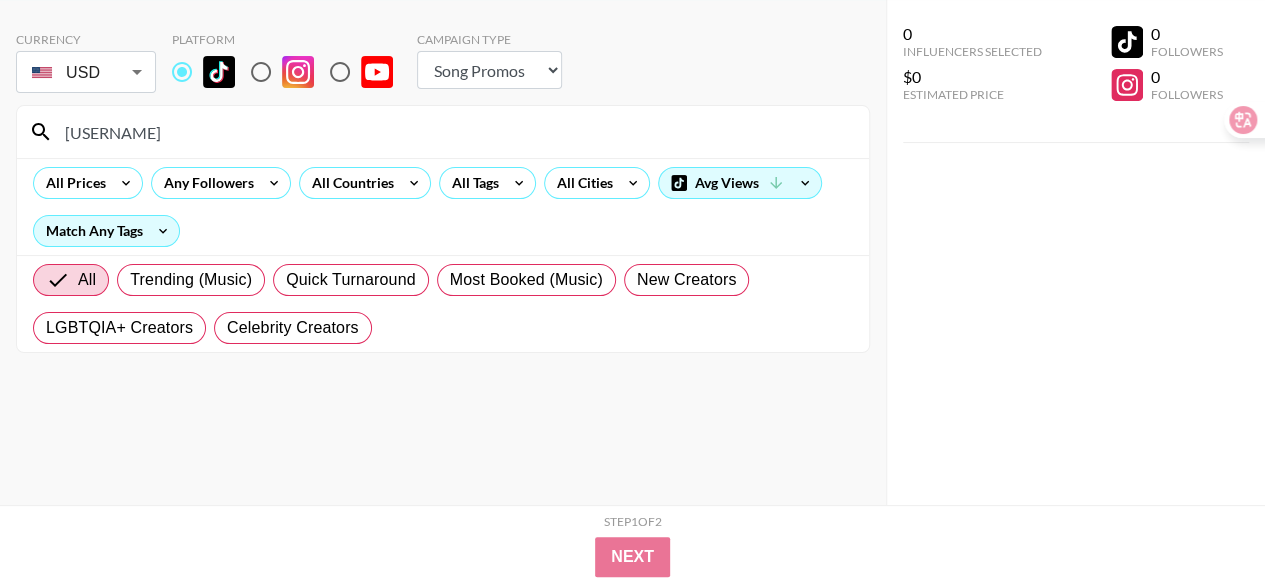 click on "[USERNAME]" at bounding box center [455, 132] 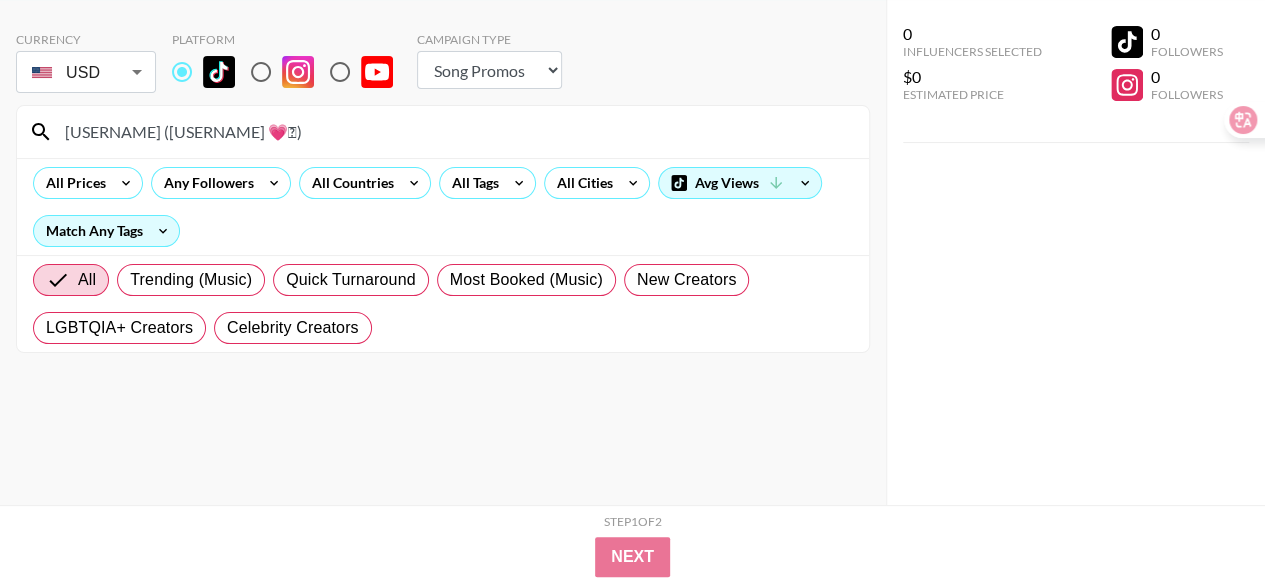 drag, startPoint x: 305, startPoint y: 140, endPoint x: 9, endPoint y: 143, distance: 296.0152 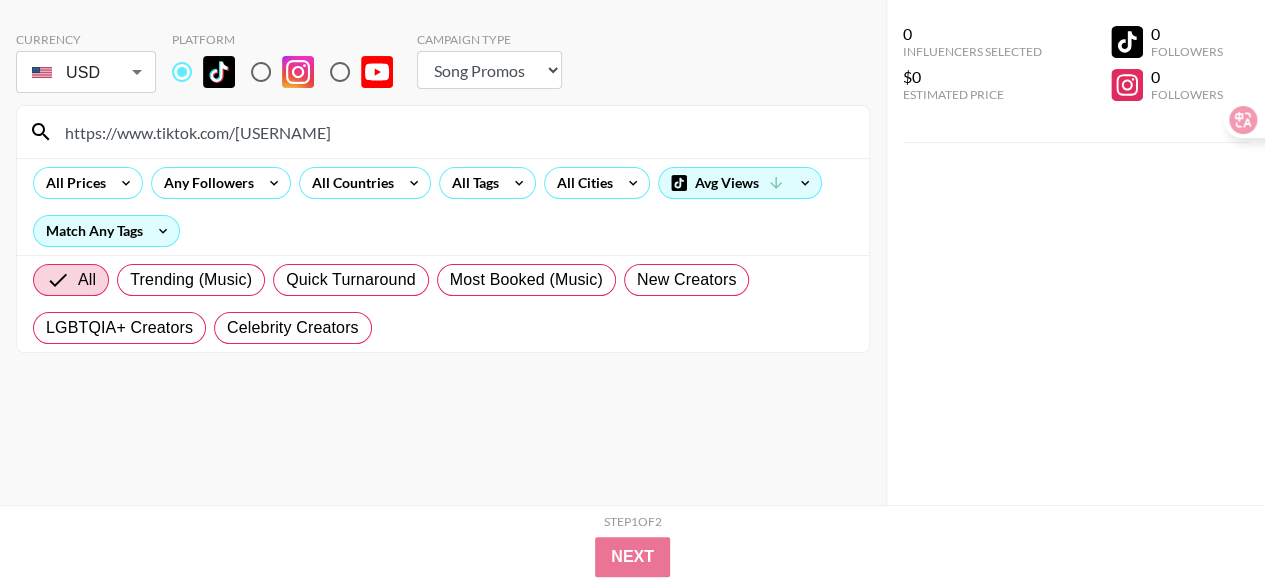 drag, startPoint x: 240, startPoint y: 131, endPoint x: 0, endPoint y: 126, distance: 240.05208 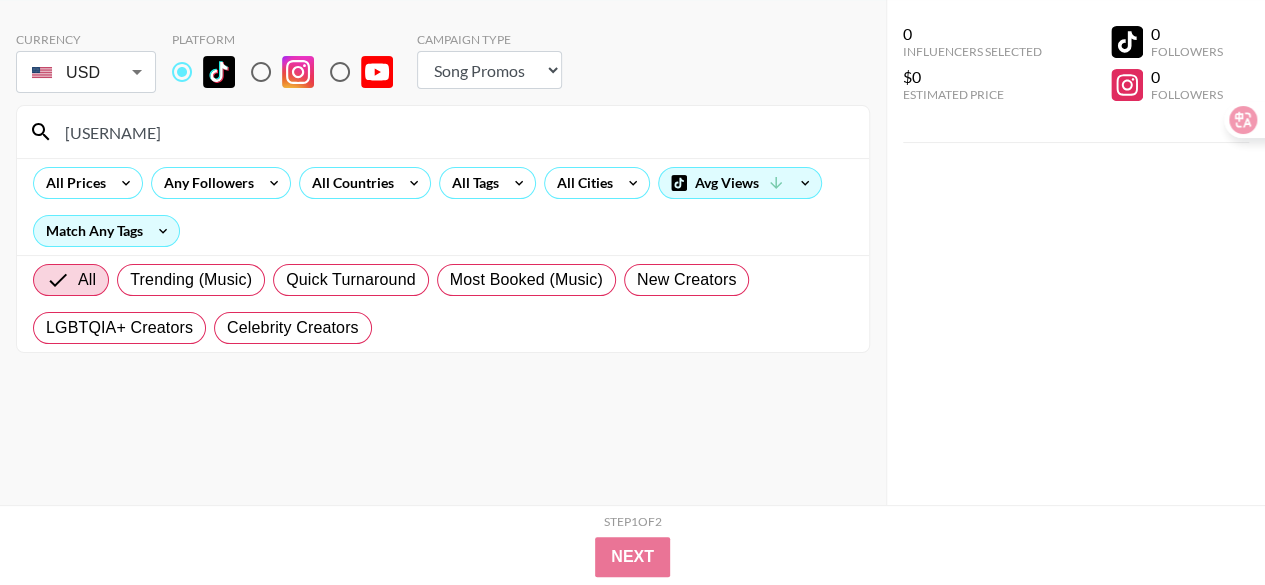 drag, startPoint x: 220, startPoint y: 134, endPoint x: 136, endPoint y: 124, distance: 84.59315 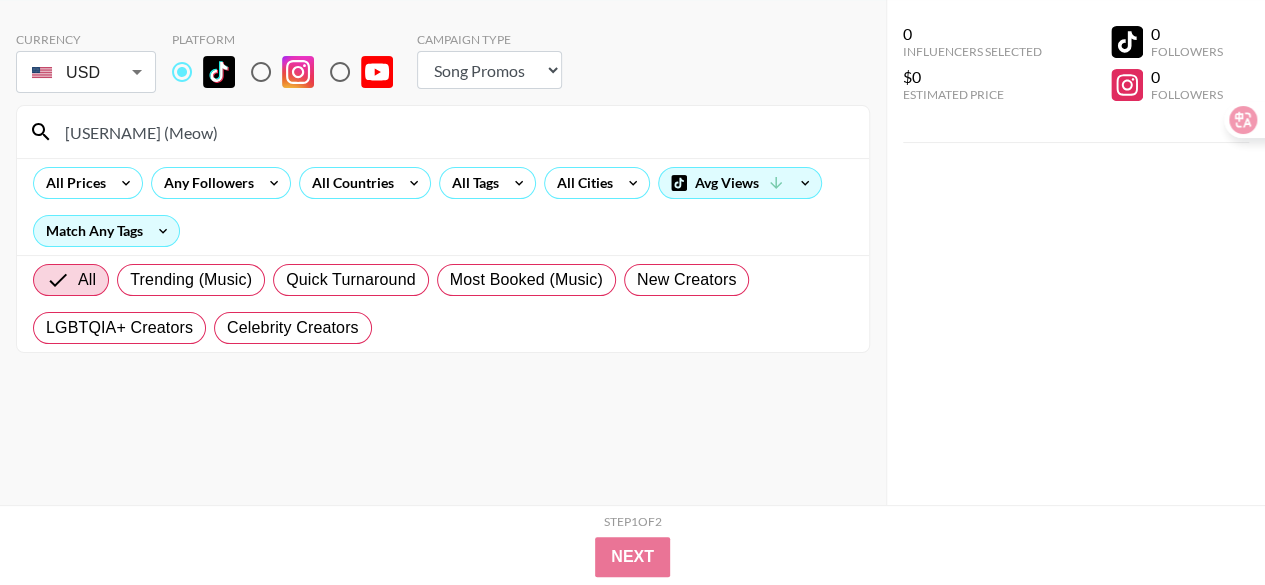 drag, startPoint x: 68, startPoint y: 128, endPoint x: 52, endPoint y: 119, distance: 18.35756 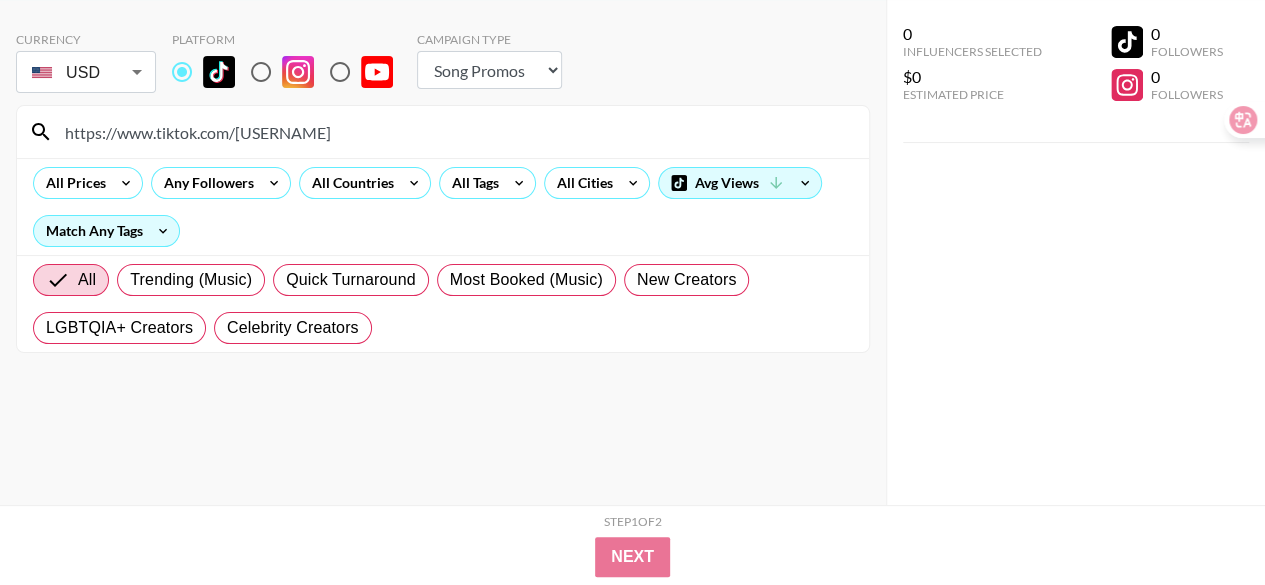 drag, startPoint x: 234, startPoint y: 135, endPoint x: 0, endPoint y: 137, distance: 234.00854 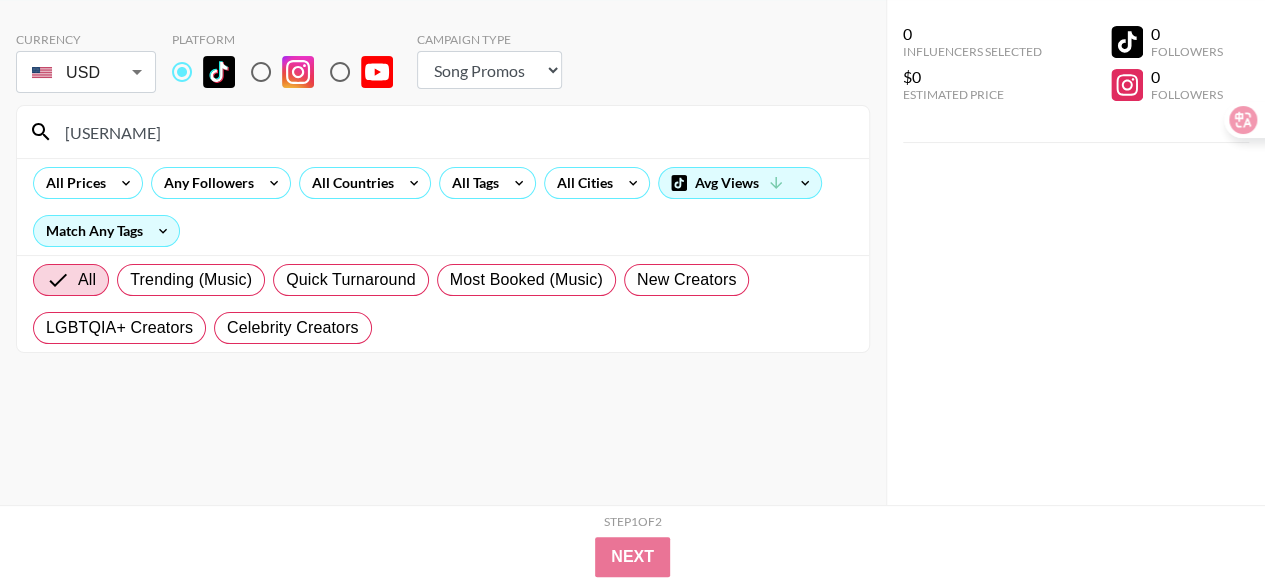type on "[USERNAME]" 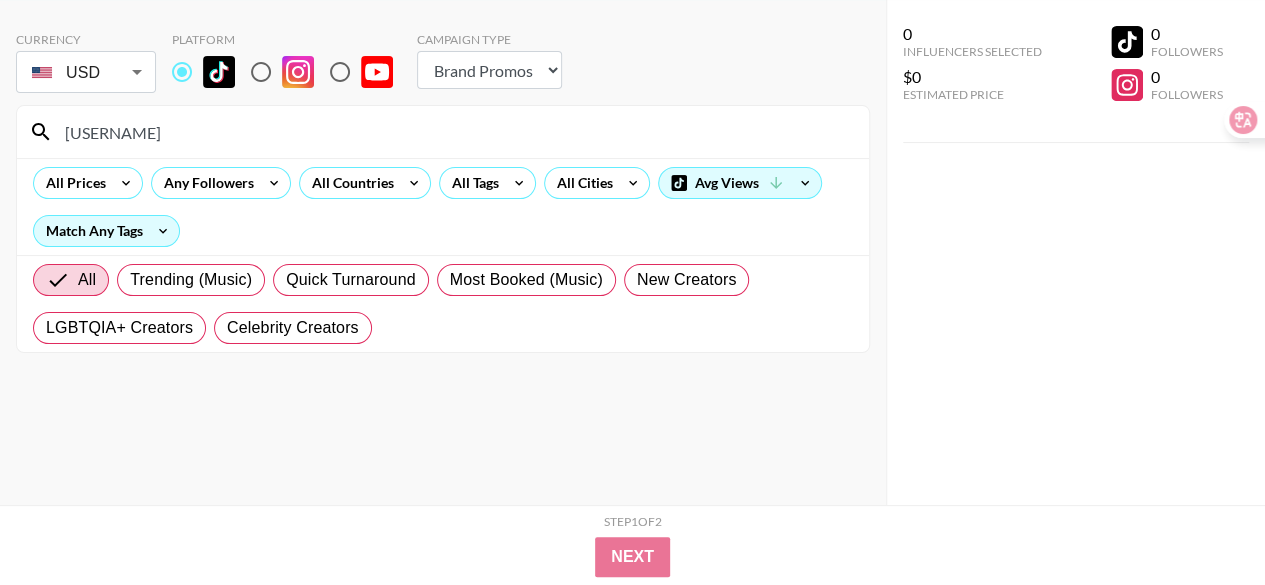 click on "Choose Type... Song Promos Brand Promos" at bounding box center [489, 70] 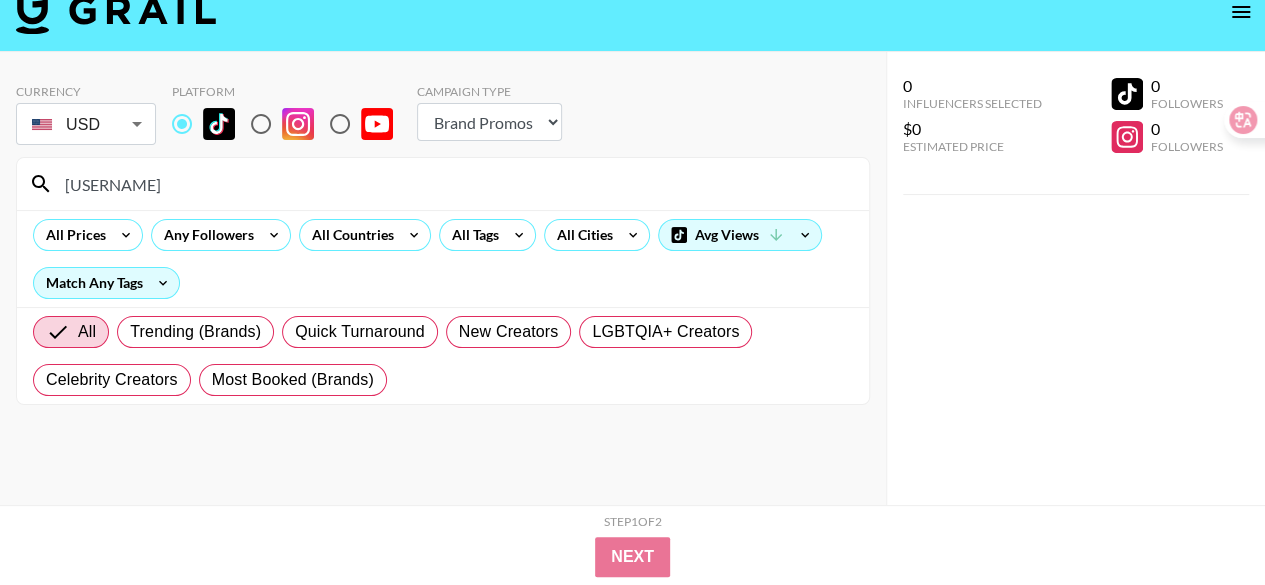 scroll, scrollTop: 0, scrollLeft: 0, axis: both 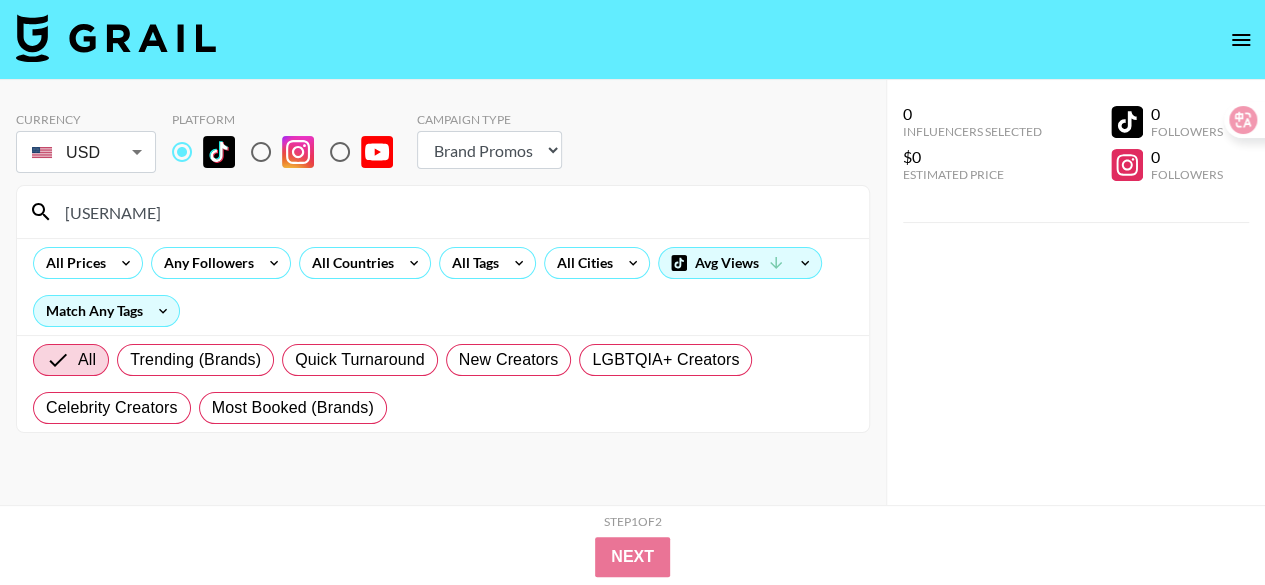 click on "[USERNAME]" at bounding box center [455, 212] 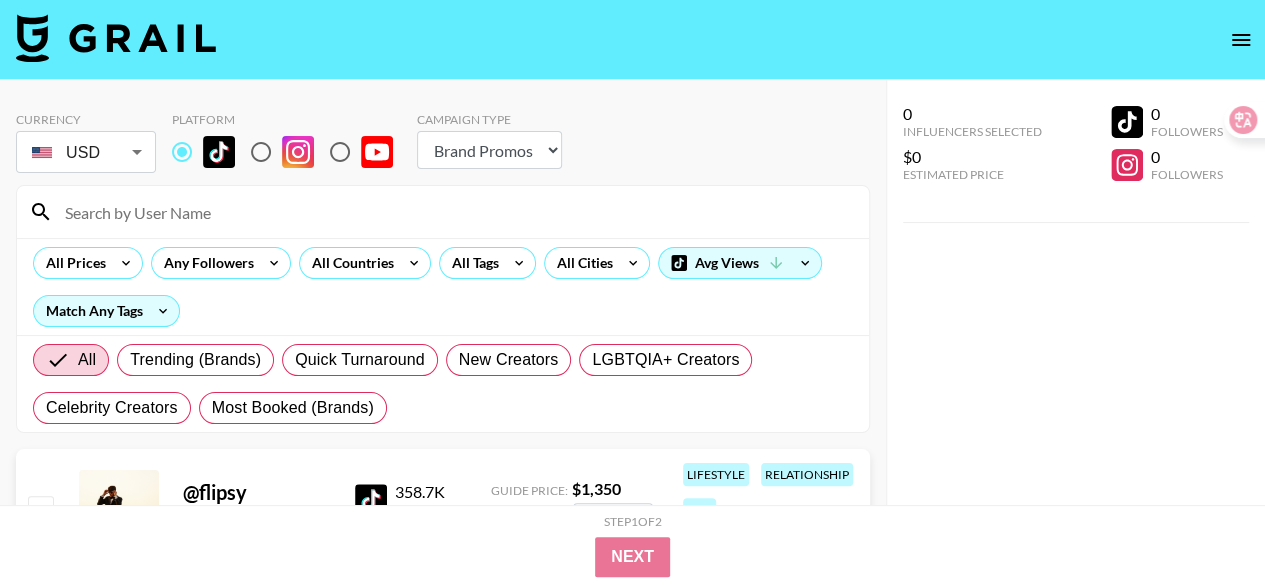 paste on "https://www.tiktok.com/[USERNAME]" 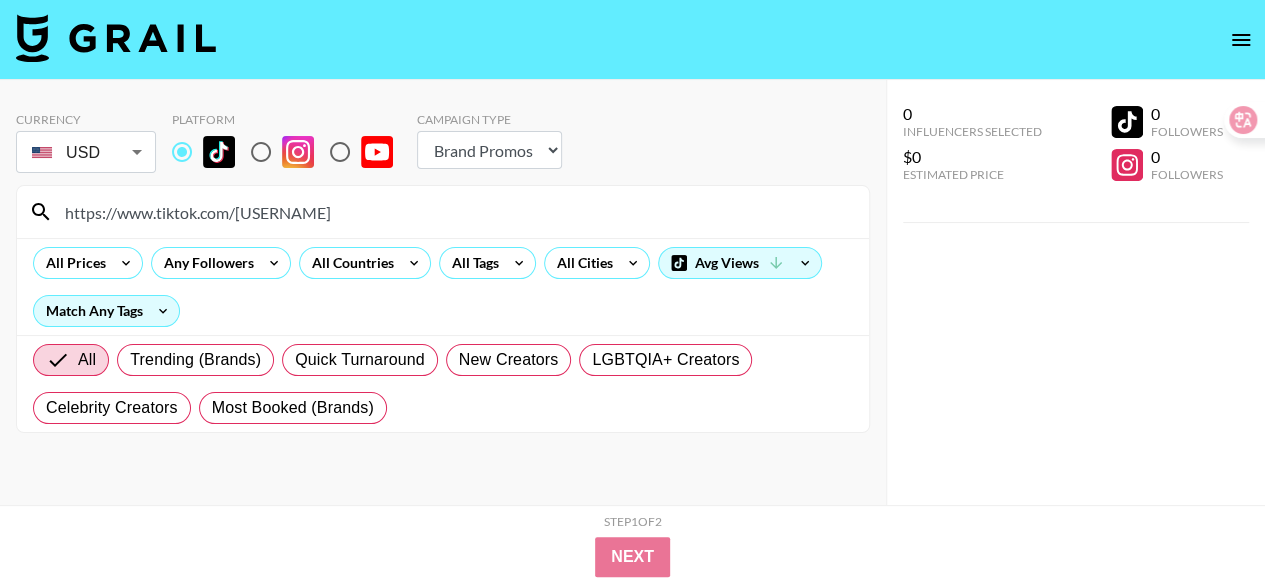 drag, startPoint x: 238, startPoint y: 212, endPoint x: 44, endPoint y: 231, distance: 194.92819 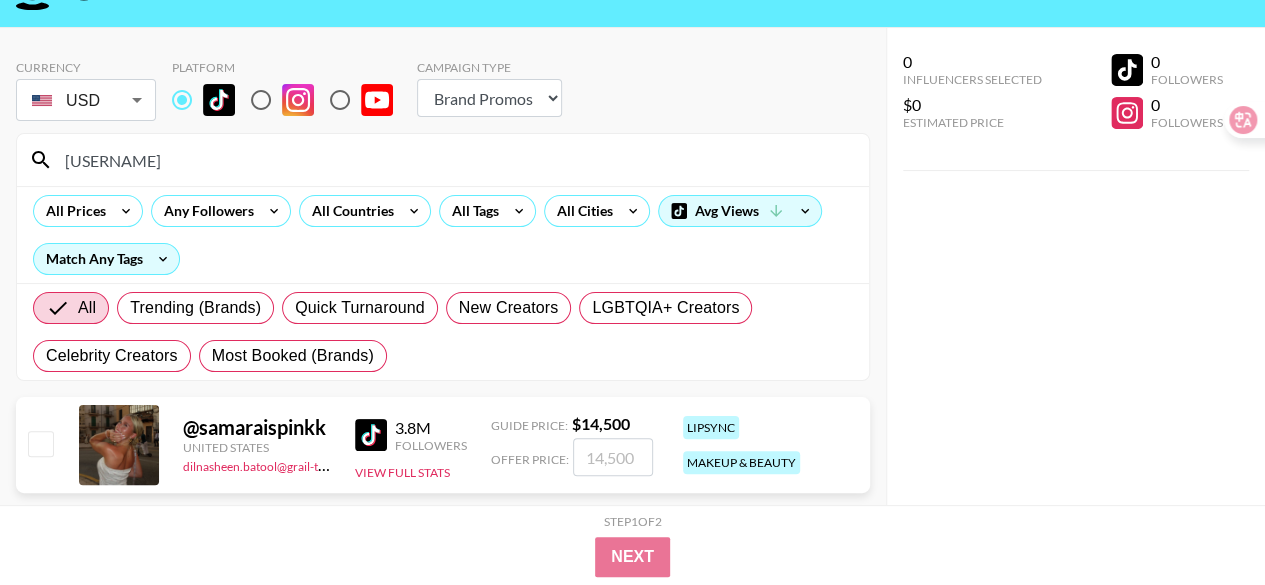 scroll, scrollTop: 94, scrollLeft: 0, axis: vertical 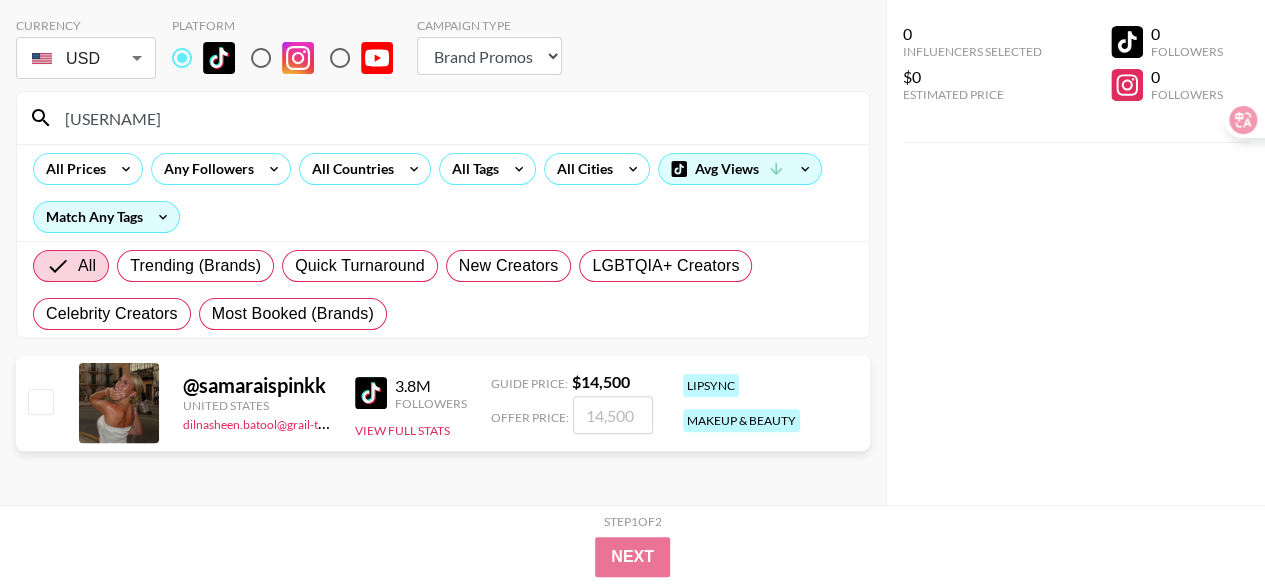 paste on "[USERNAME]" 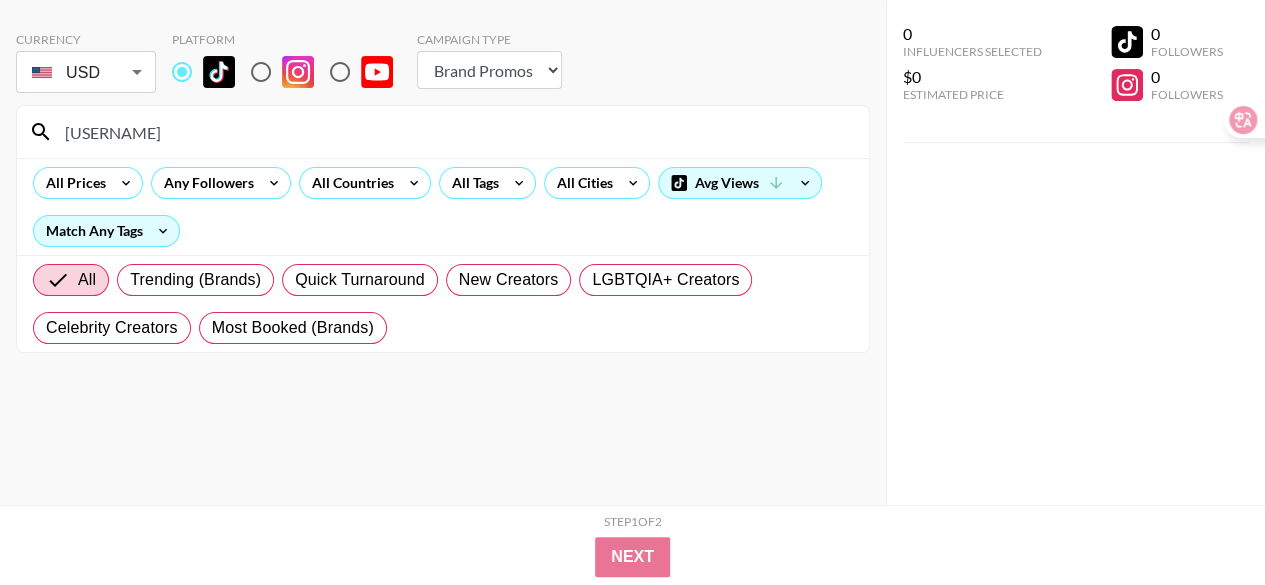 type on "[USERNAME]" 